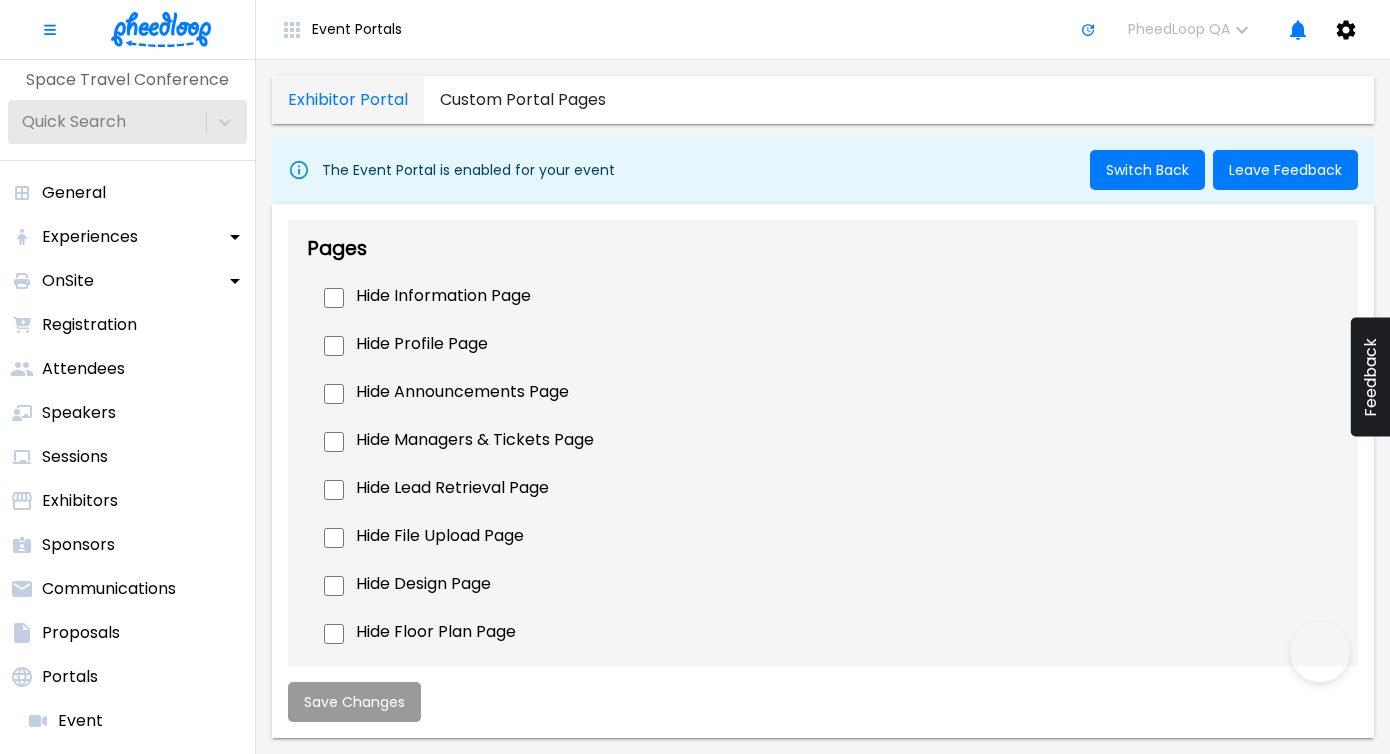 click on "exhibitor portal custom portal pages The Event Portal is enabled for your event Switch Back   Leave Feedback Pages Hide Information Page Hide Profile Page Hide Announcements Page Hide Managers & Tickets Page Hide Lead Retrieval Page Hide File Upload Page Hide Design Page Hide Floor Plan Page Hide Assigned Tasks Page Hide Purchases Page Hide Meetings Page Profile Settings Lock Profile Editing Managers Settings Lock Manager Adding Lock Manager Editing Files & Design Settings Lock Design Editing Lock Files Editing Poster PDF Enabled Selecting this option will allow exhibitors to upload a poster pdf in the design section of their portal Promotional Video Enabled Selecting this option will allow exhibitors to upload a promotional video in the design section of their portal Floorplan Settings Lock Floor Plan Editing Products/Services Settings Hide Products/Services Section Lock Products/Services Editing Lead Retrieval Settings Hide Lead Retrieval Purchase Lead Retrieval Text System Font 12pt 0  Characters General 0" at bounding box center (823, 407) 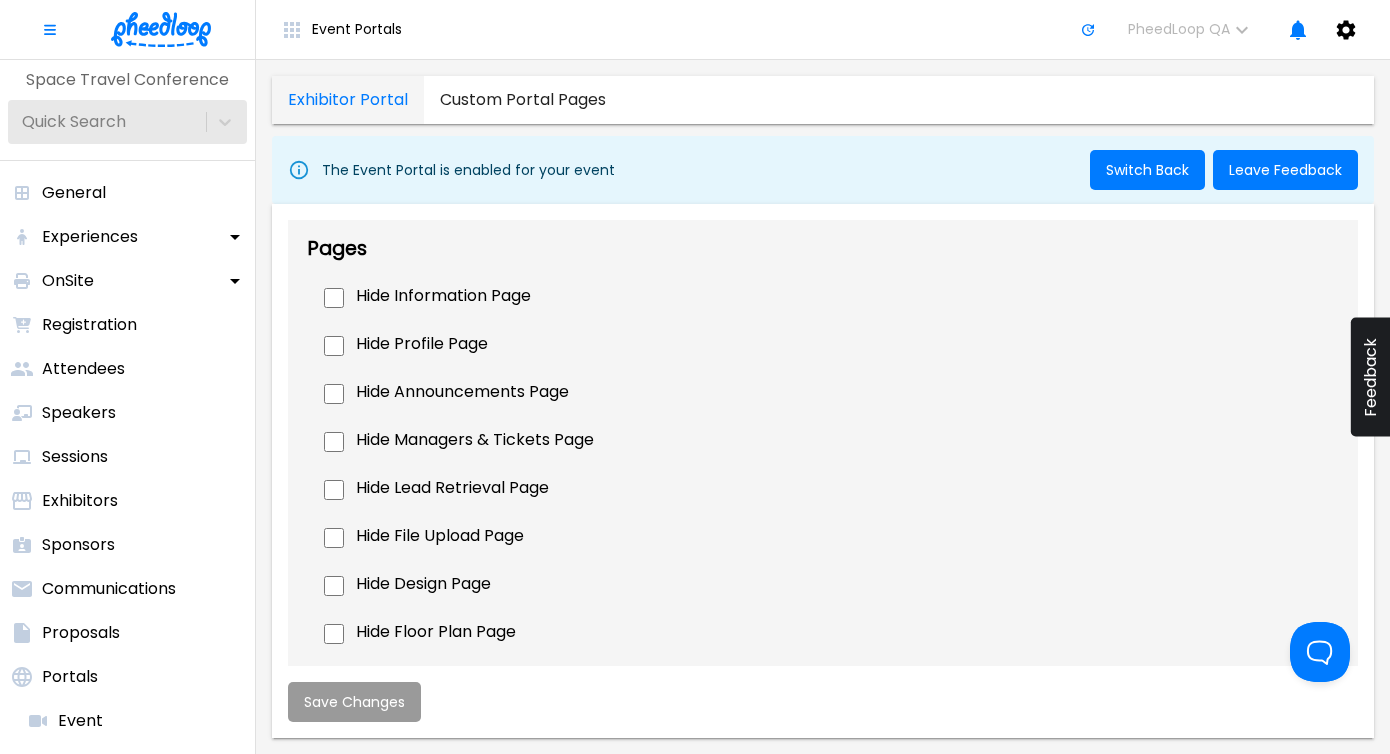 scroll, scrollTop: 0, scrollLeft: 0, axis: both 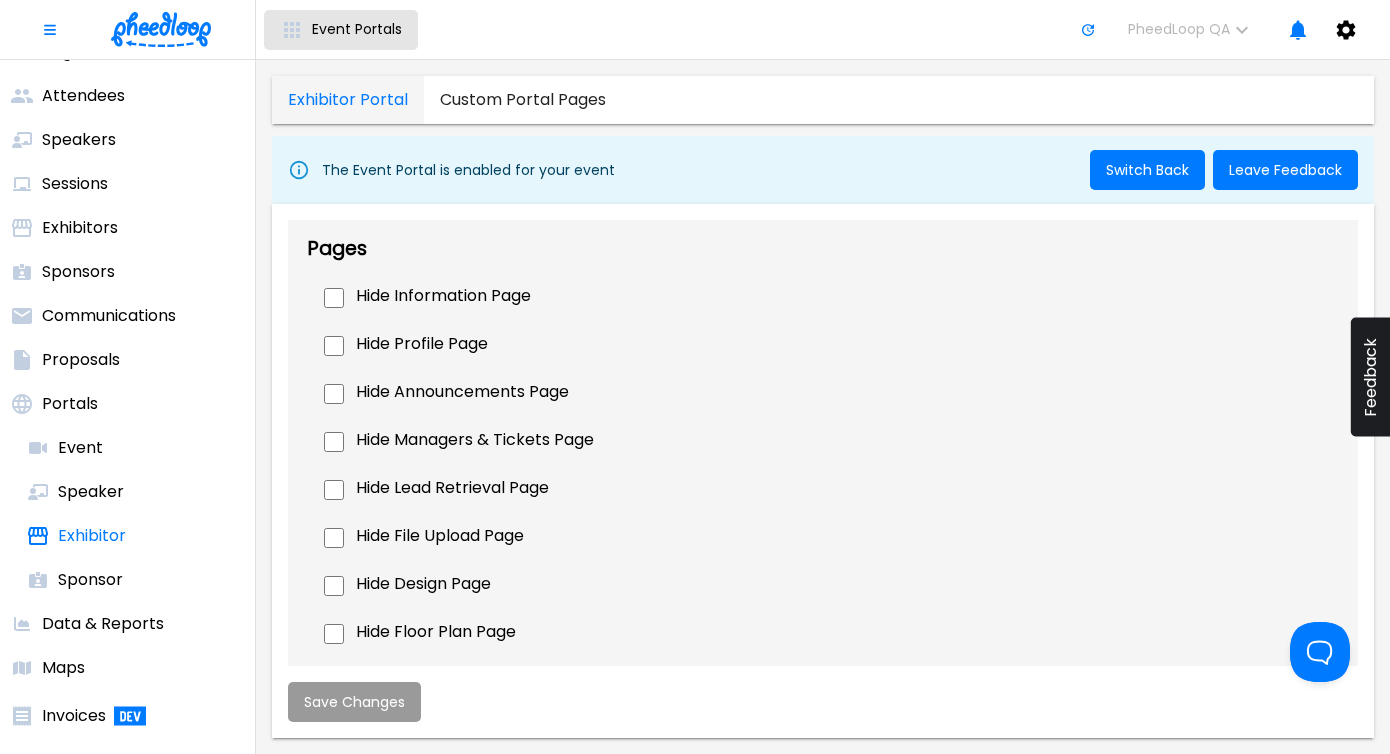 click on "Event Portals" at bounding box center [341, 30] 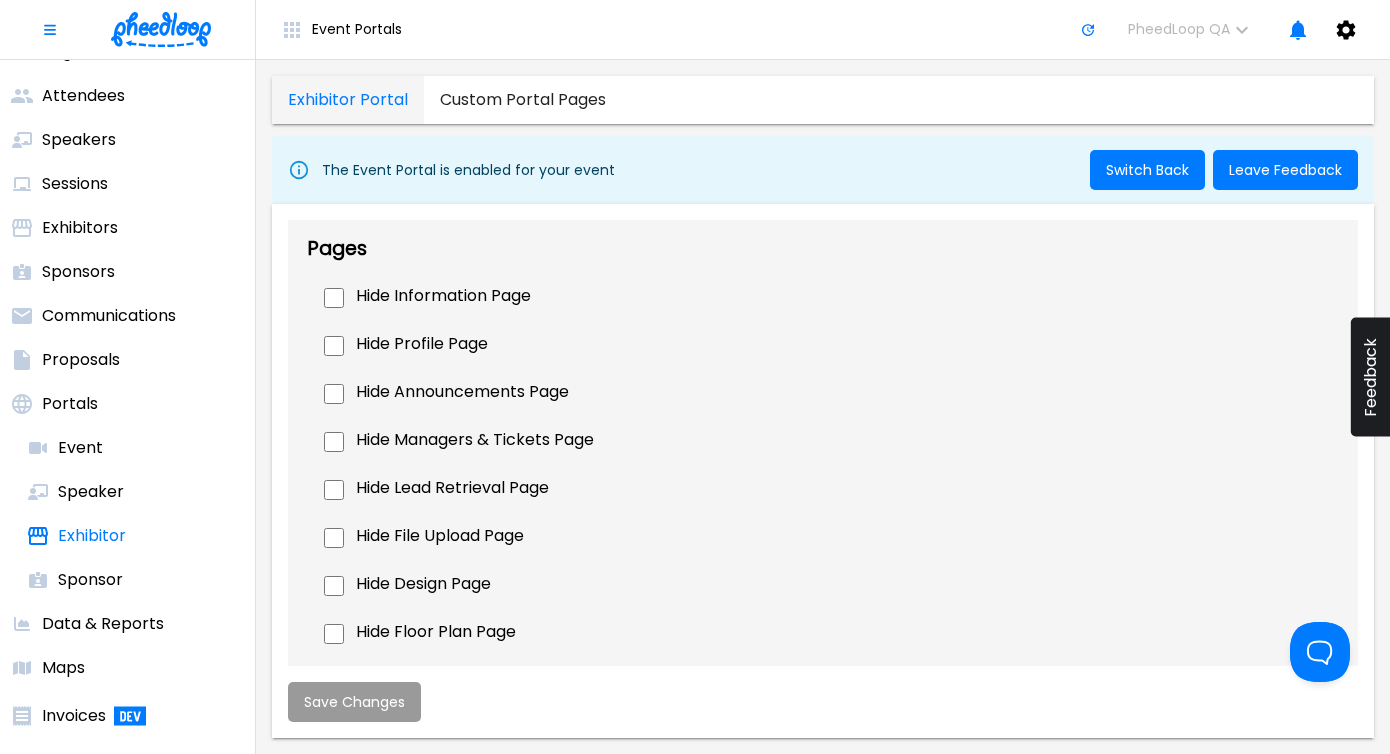 click on "On Site Kiosk" at bounding box center (50, 1086) 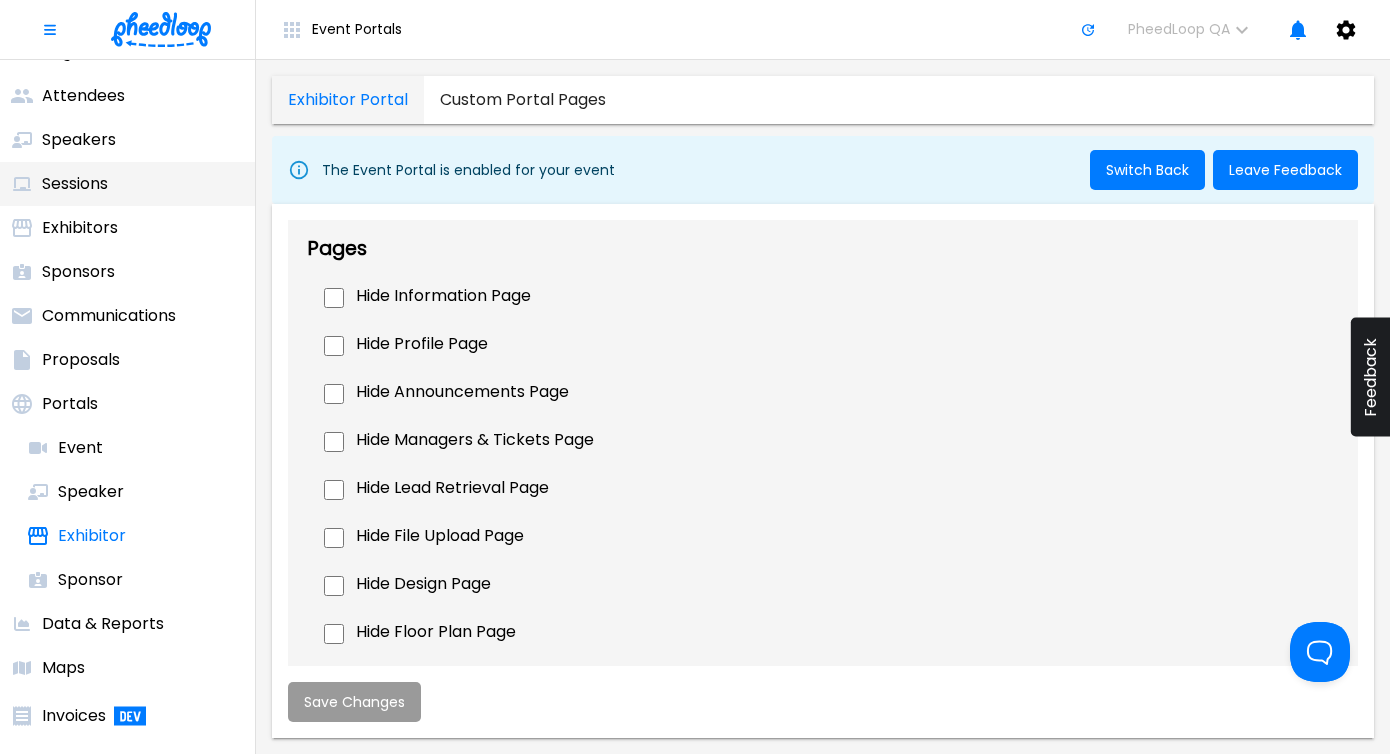 scroll, scrollTop: 0, scrollLeft: 0, axis: both 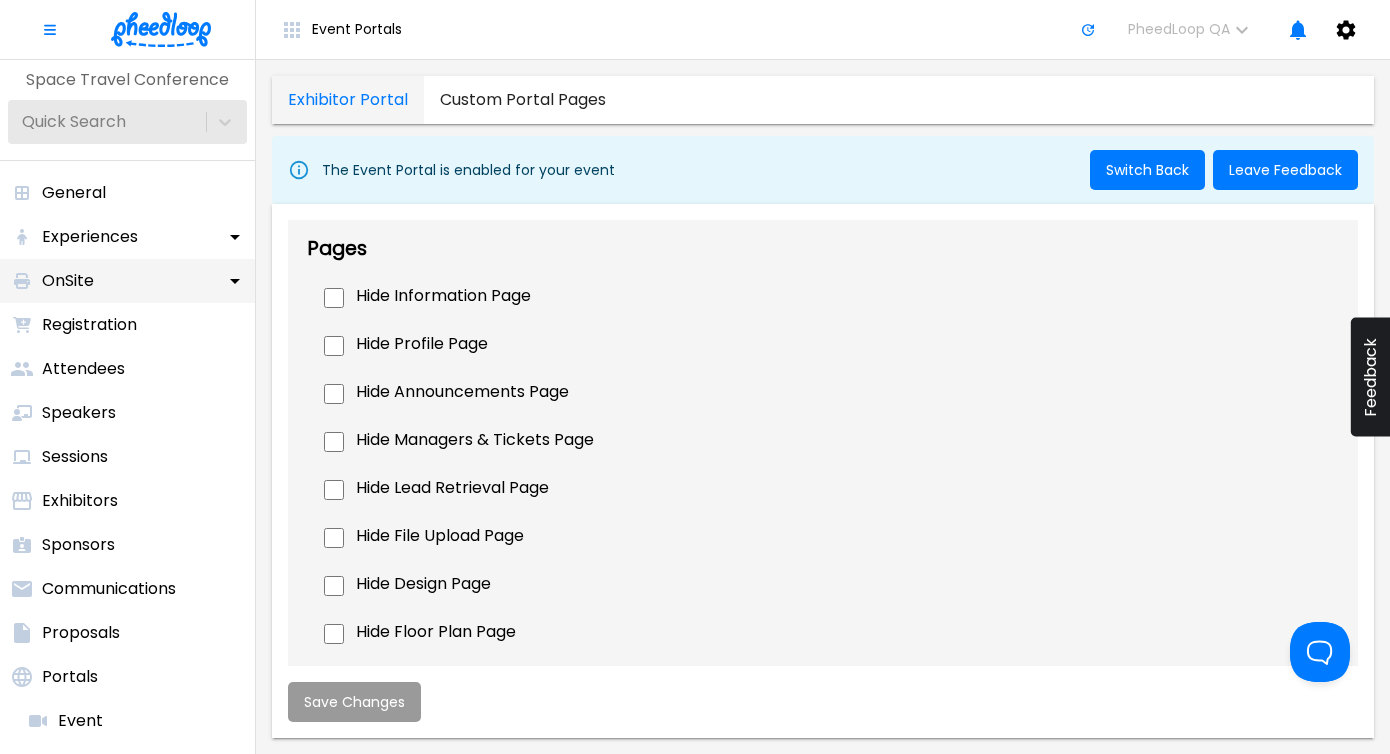 click on "OnSite" at bounding box center [127, 281] 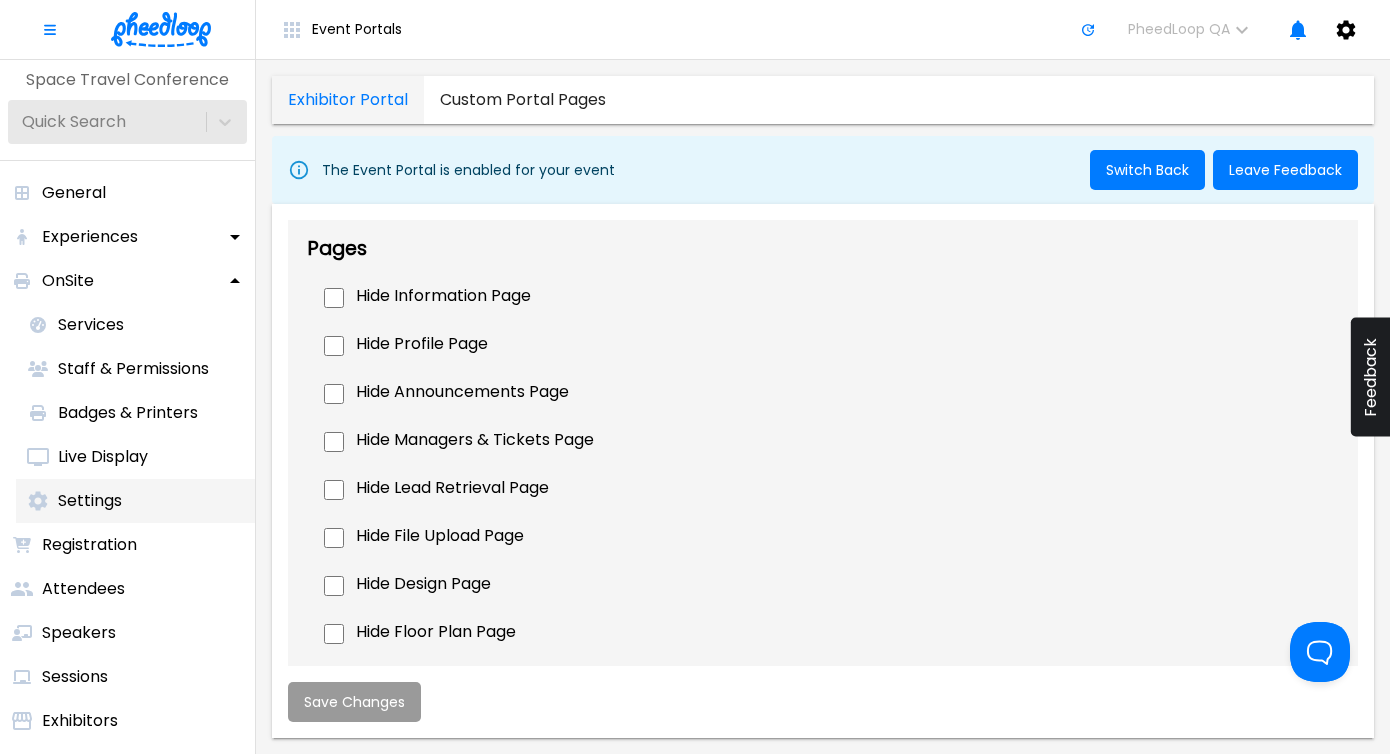 click on "Settings" at bounding box center [135, 501] 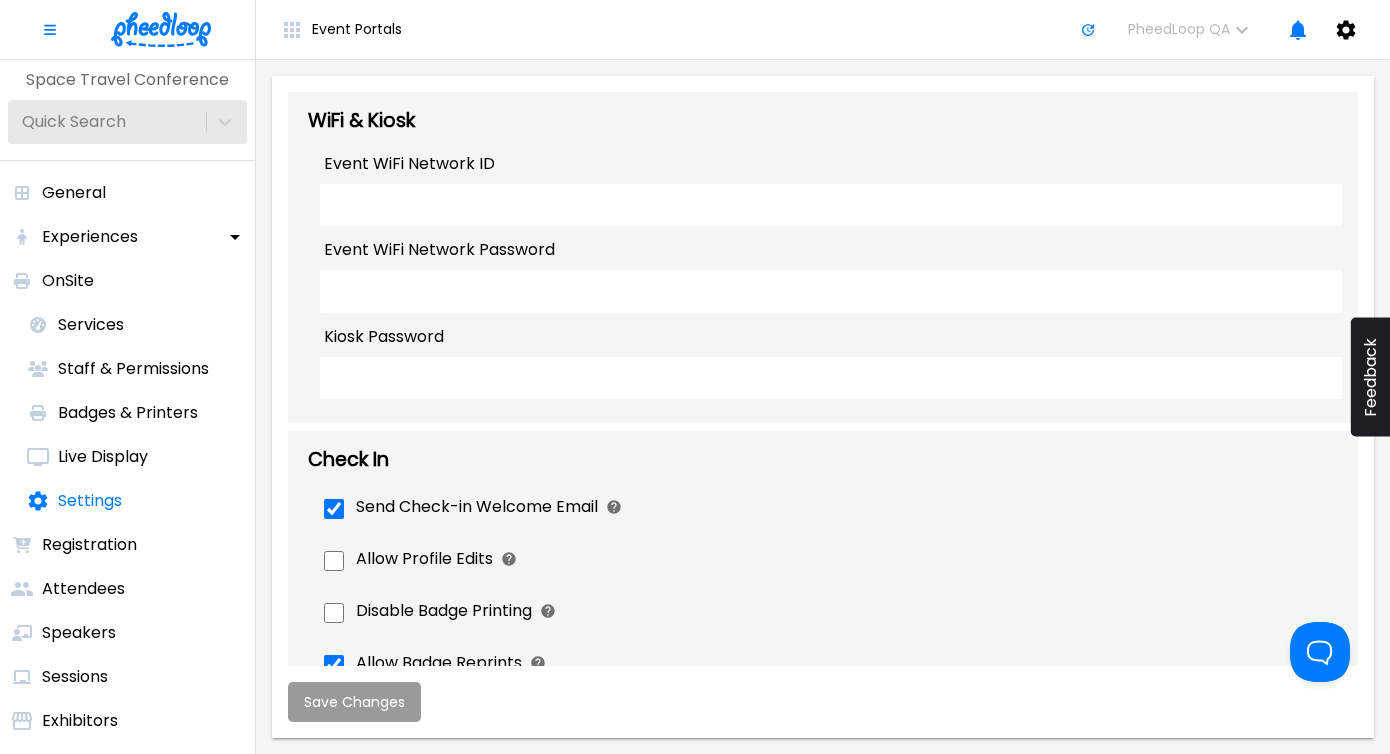 scroll, scrollTop: 0, scrollLeft: 0, axis: both 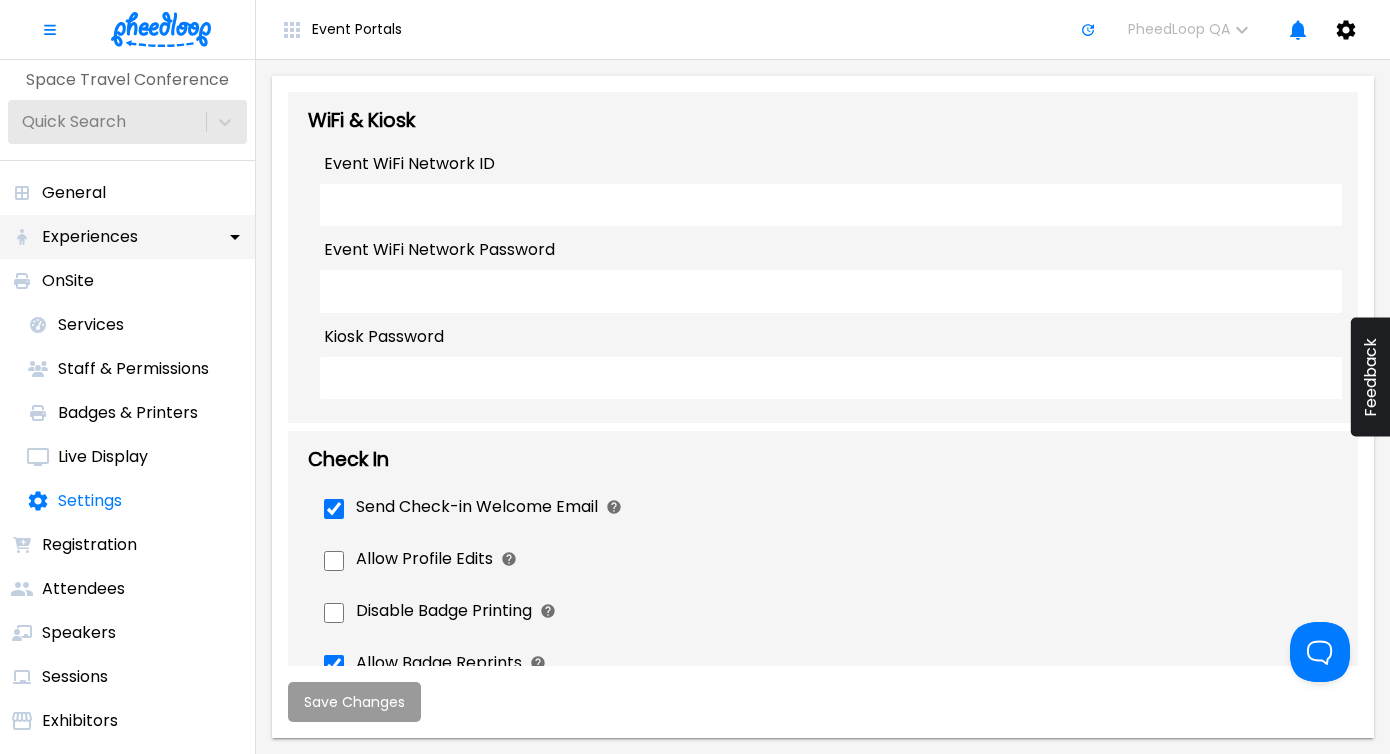click on "General" at bounding box center (127, 193) 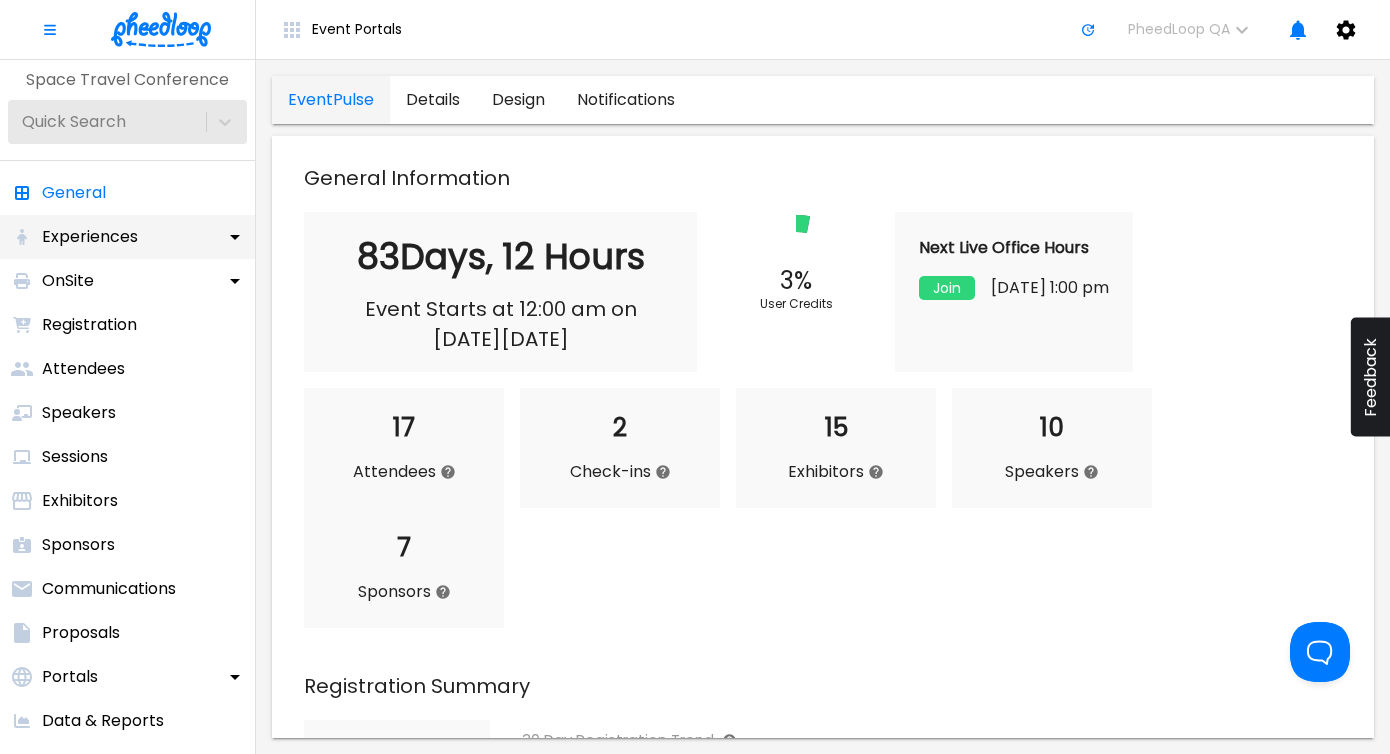 click on "Experiences" at bounding box center (127, 237) 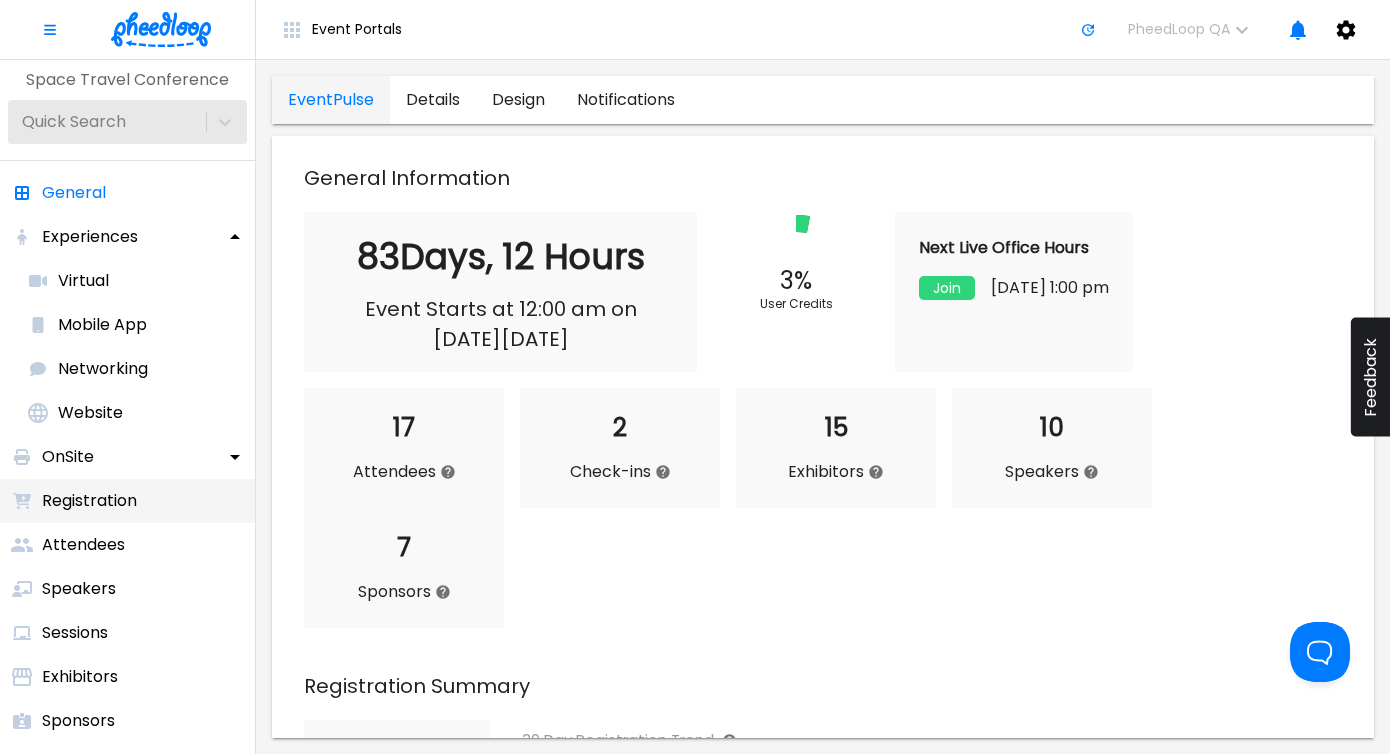 click on "Registration" at bounding box center [127, 501] 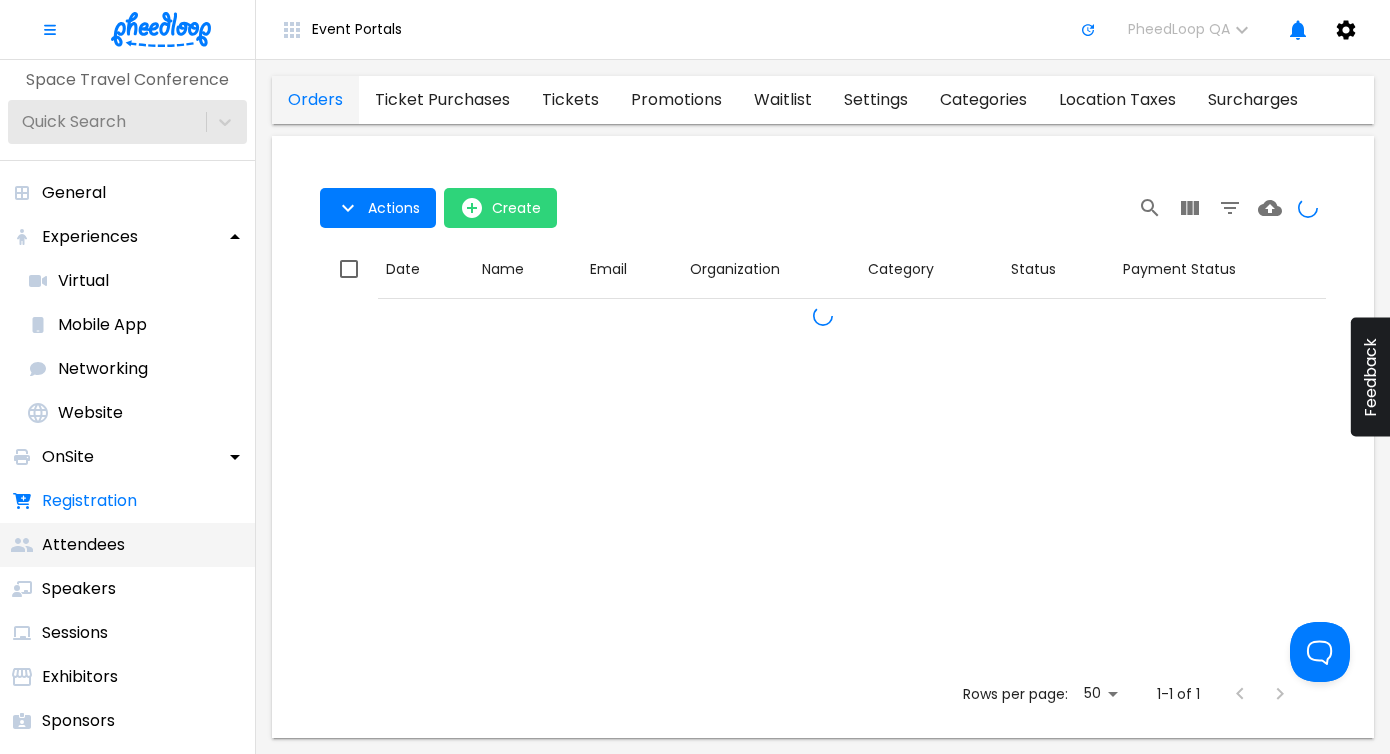 click on "Attendees" at bounding box center [127, 545] 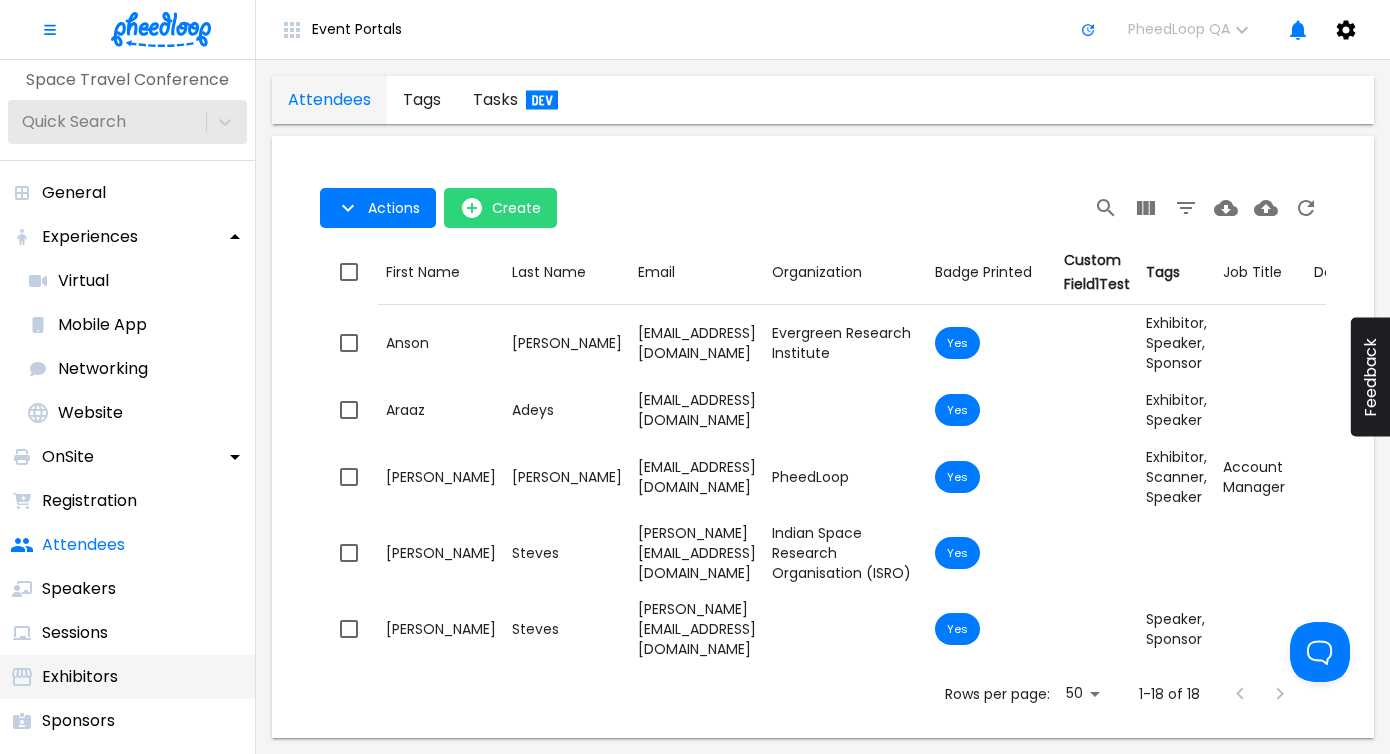 click on "Exhibitors" at bounding box center (127, 677) 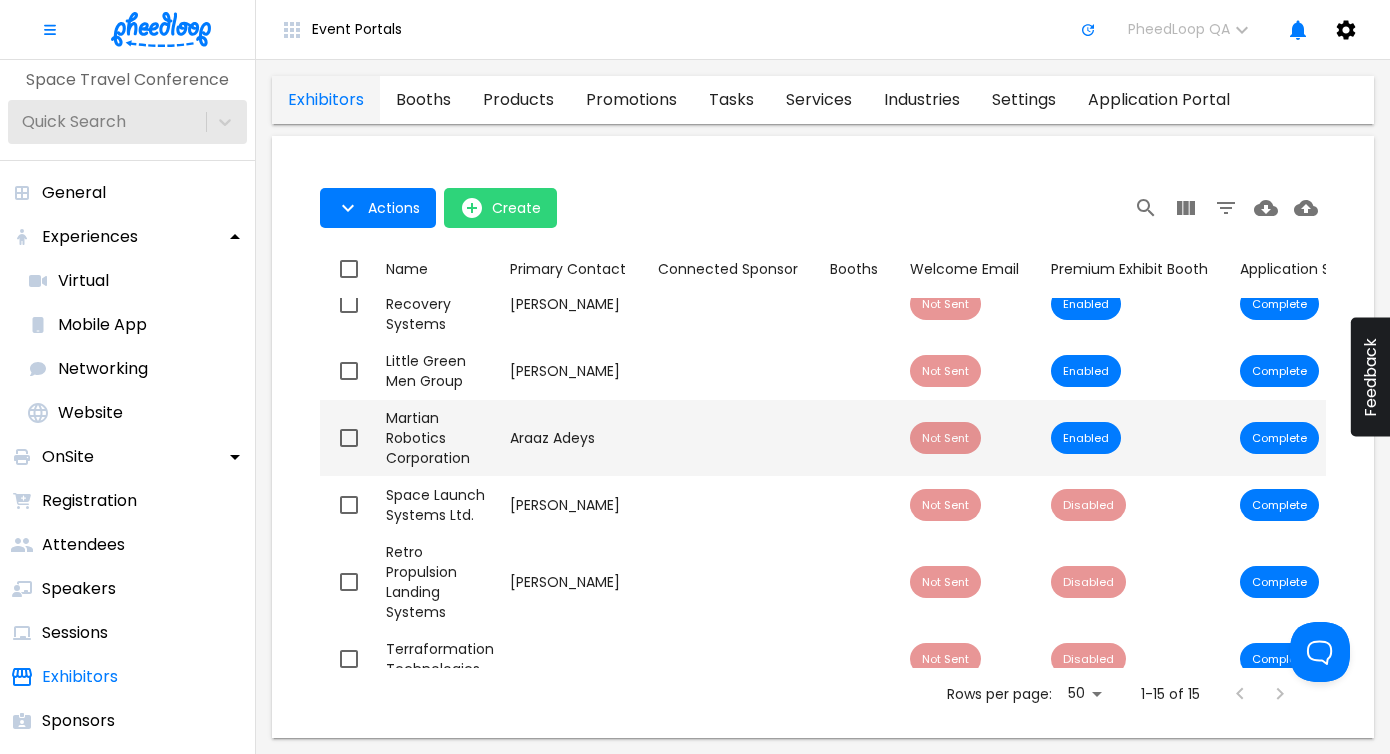 scroll, scrollTop: 0, scrollLeft: 0, axis: both 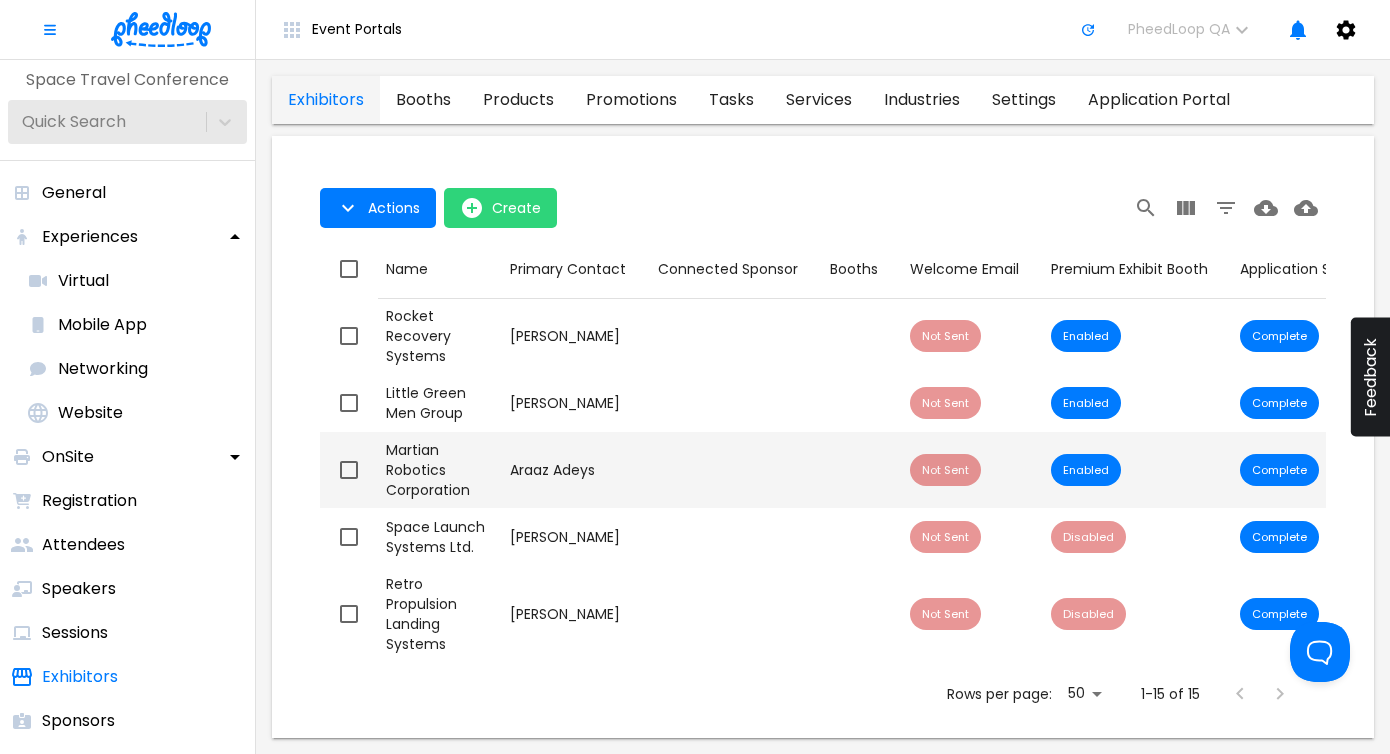 click on "Primary Contact [PERSON_NAME]" at bounding box center [576, 470] 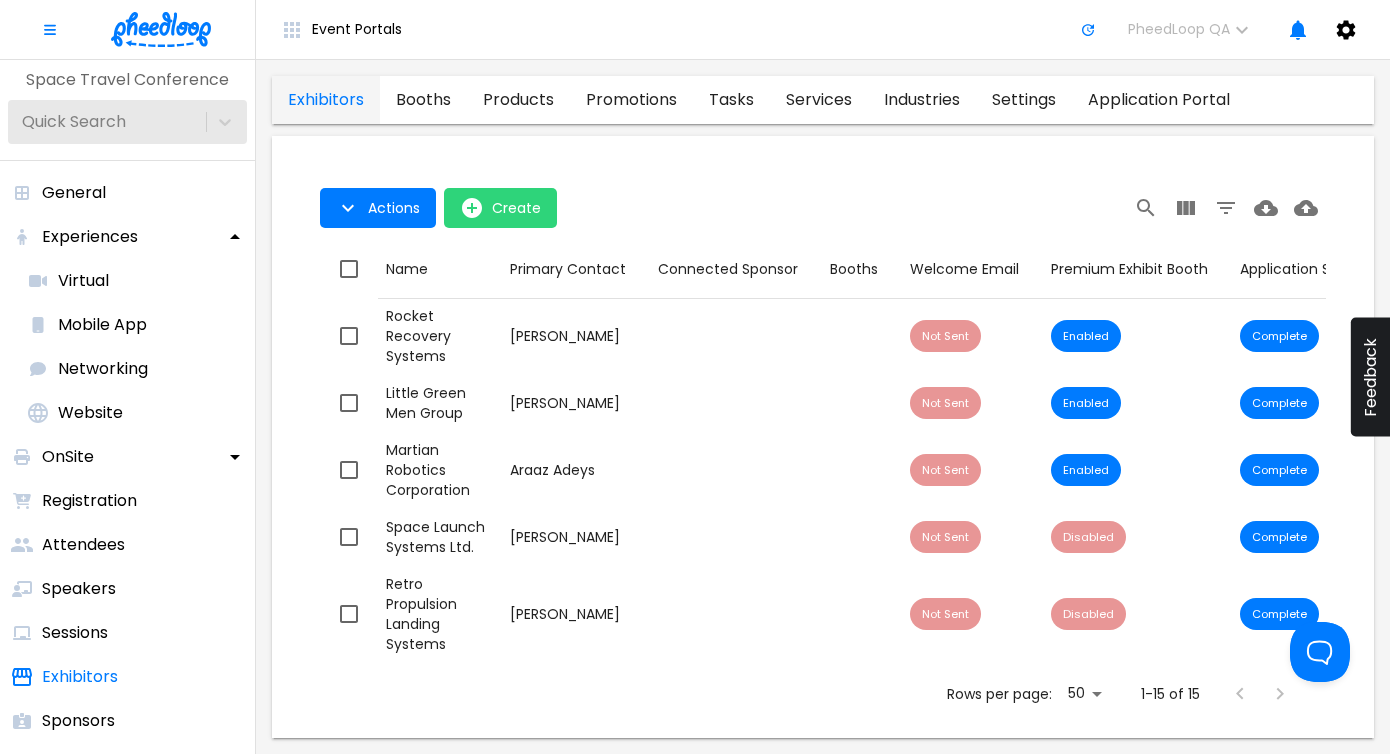 checkbox on "true" 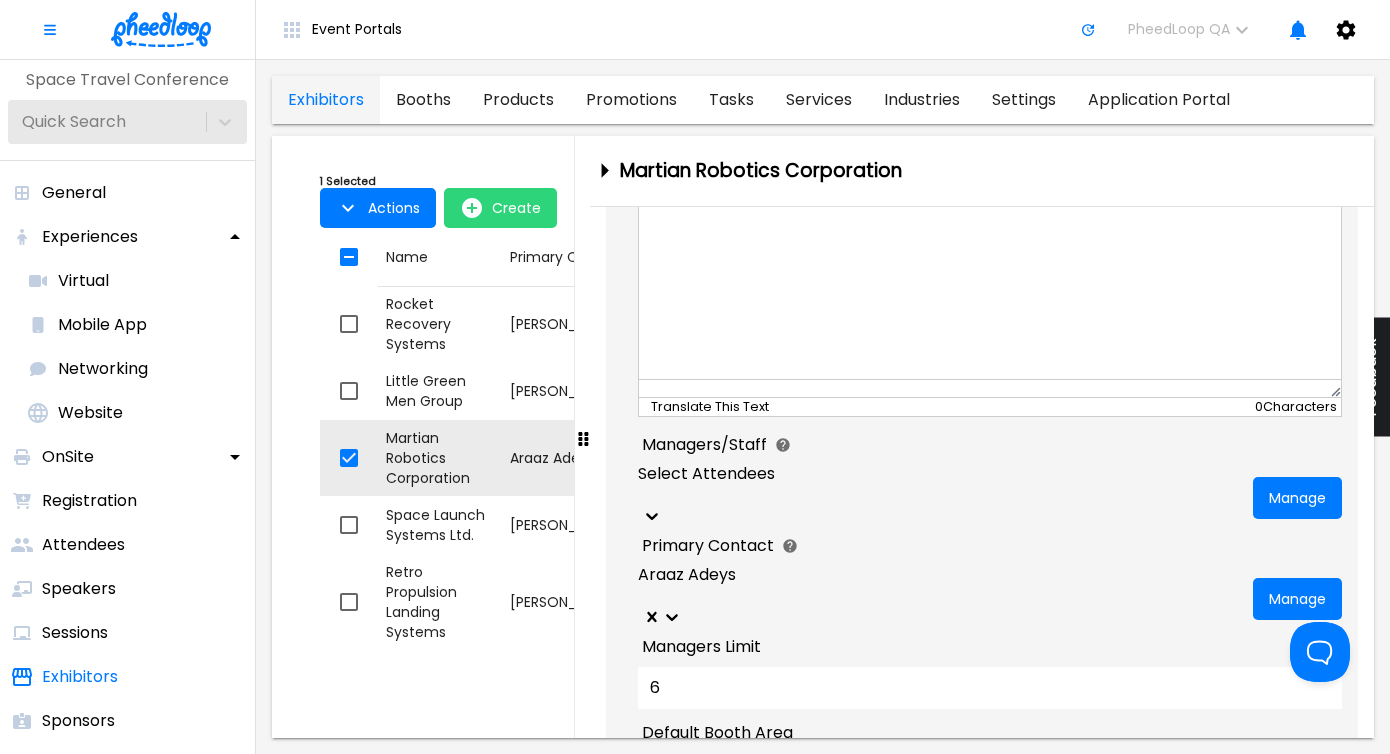 scroll, scrollTop: 0, scrollLeft: 0, axis: both 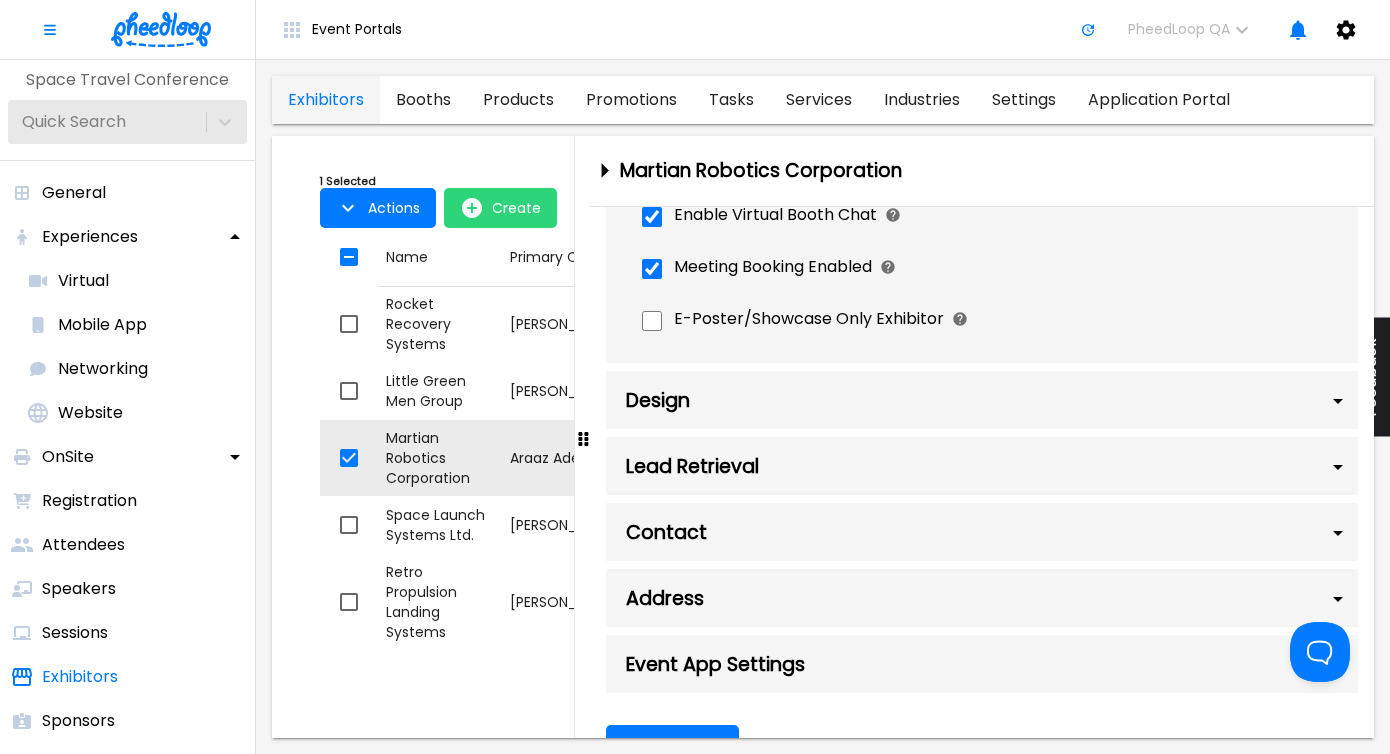 click on "Lead Retrieval" at bounding box center [982, 466] 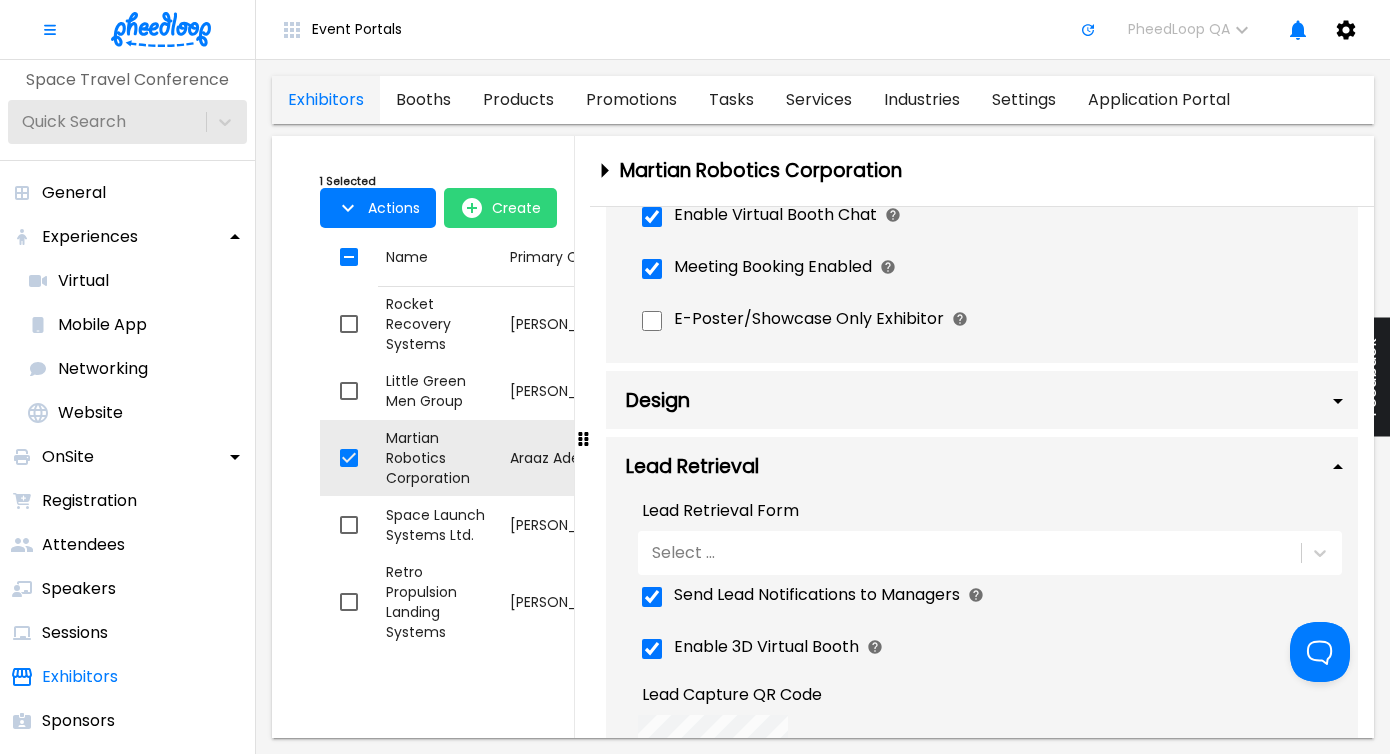 click on "Lead Retrieval Form Select ..." at bounding box center (990, 537) 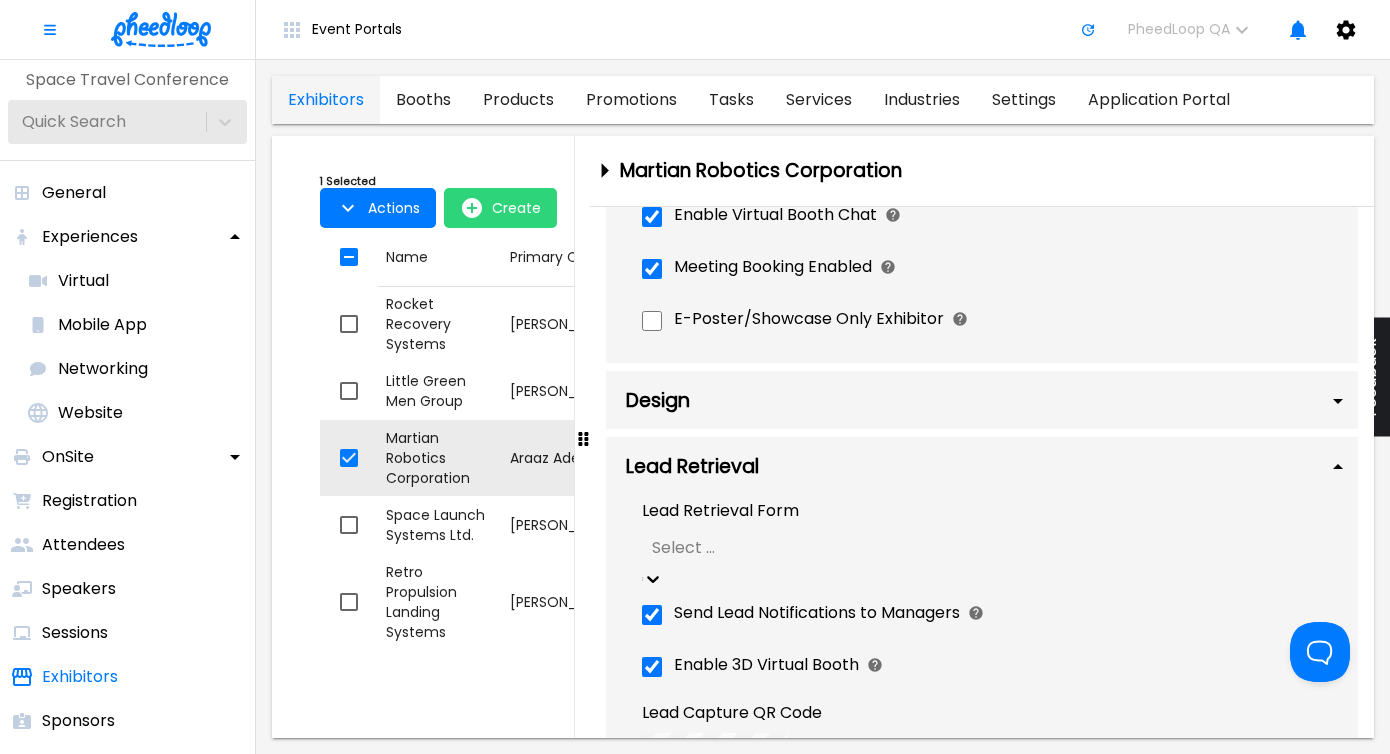 click on "Select ..." at bounding box center [990, 548] 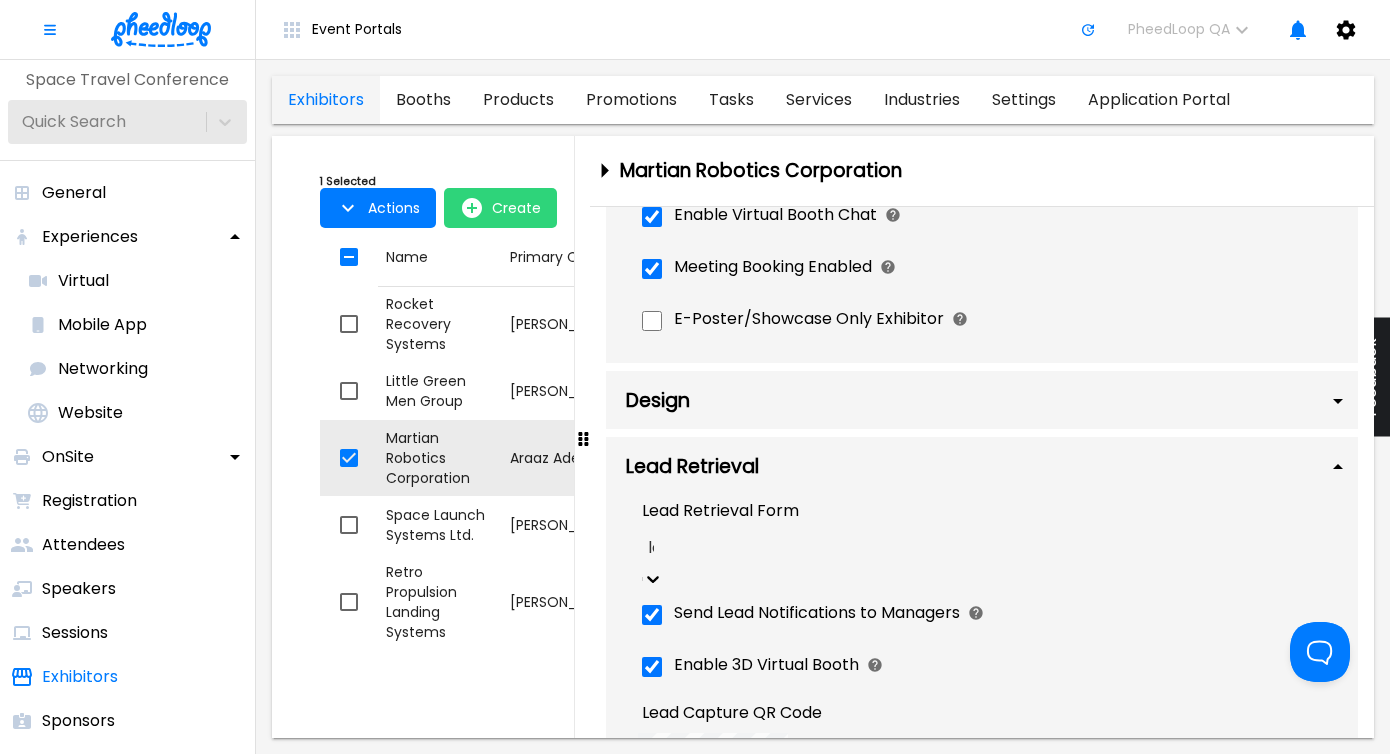 type on "lead" 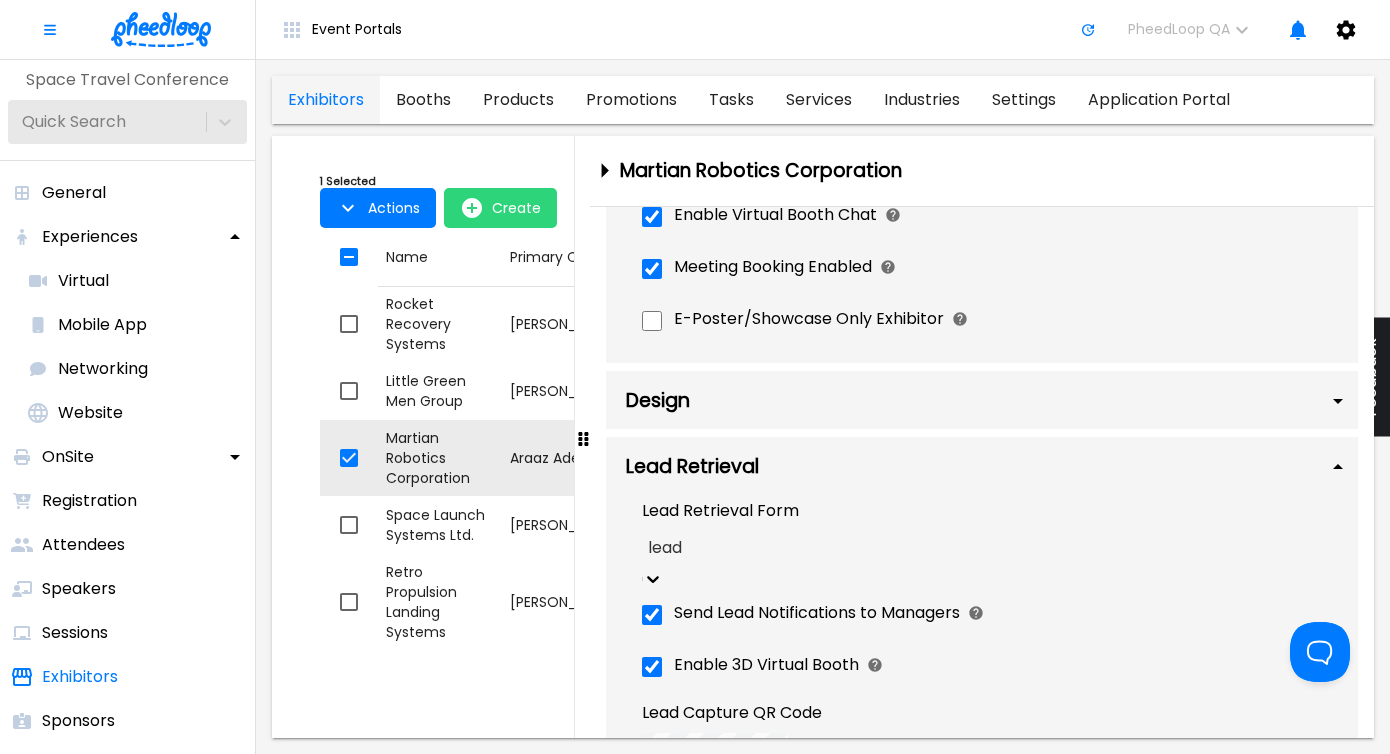 click on "Custom Lead Retrieval Form" at bounding box center (695, 763) 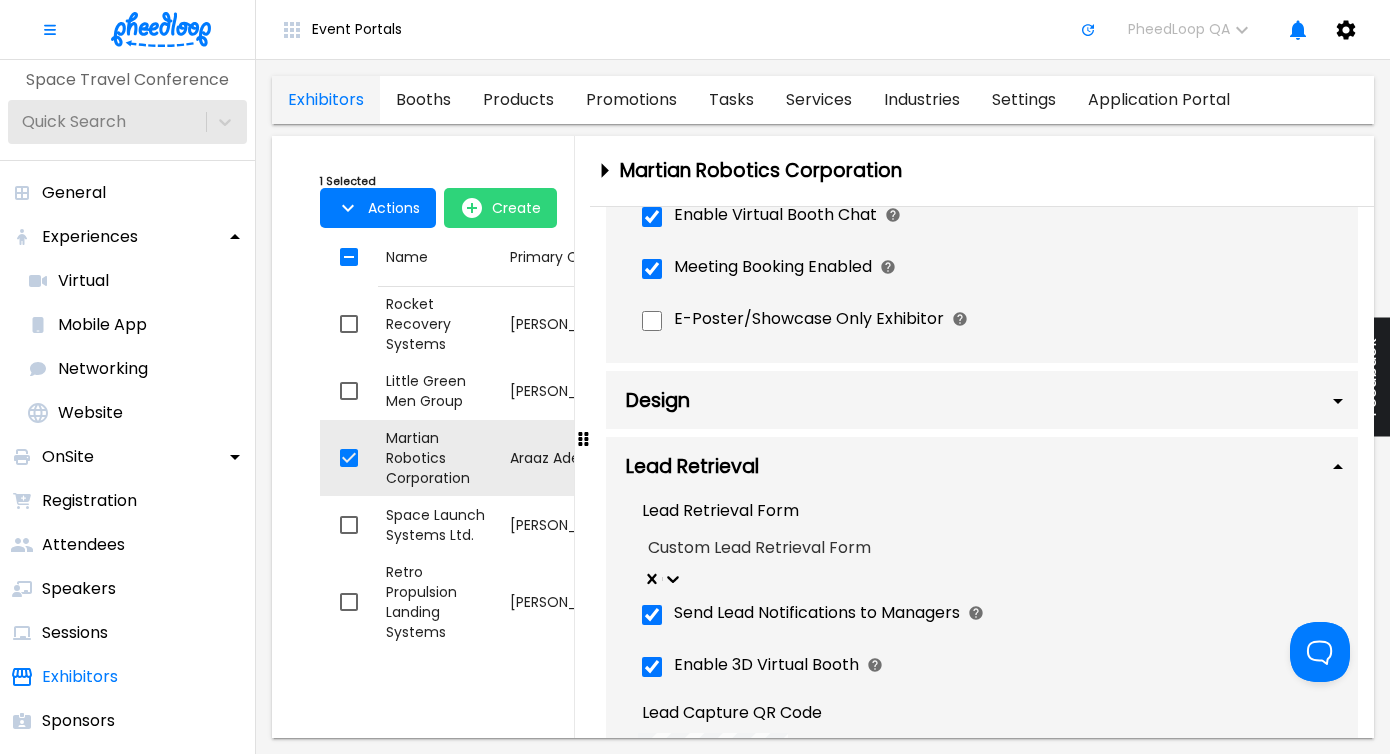 click on "Custom Lead Retrieval Form" at bounding box center [990, 548] 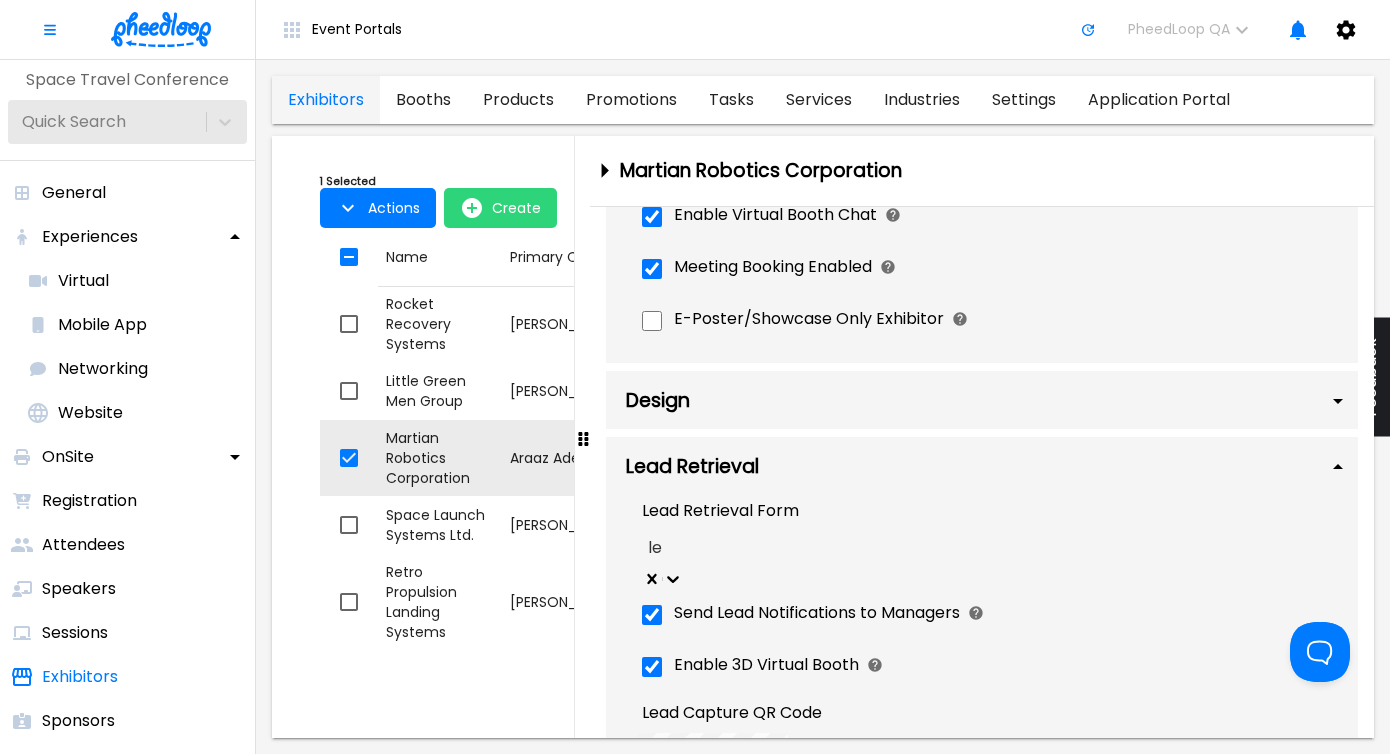 scroll, scrollTop: 0, scrollLeft: 0, axis: both 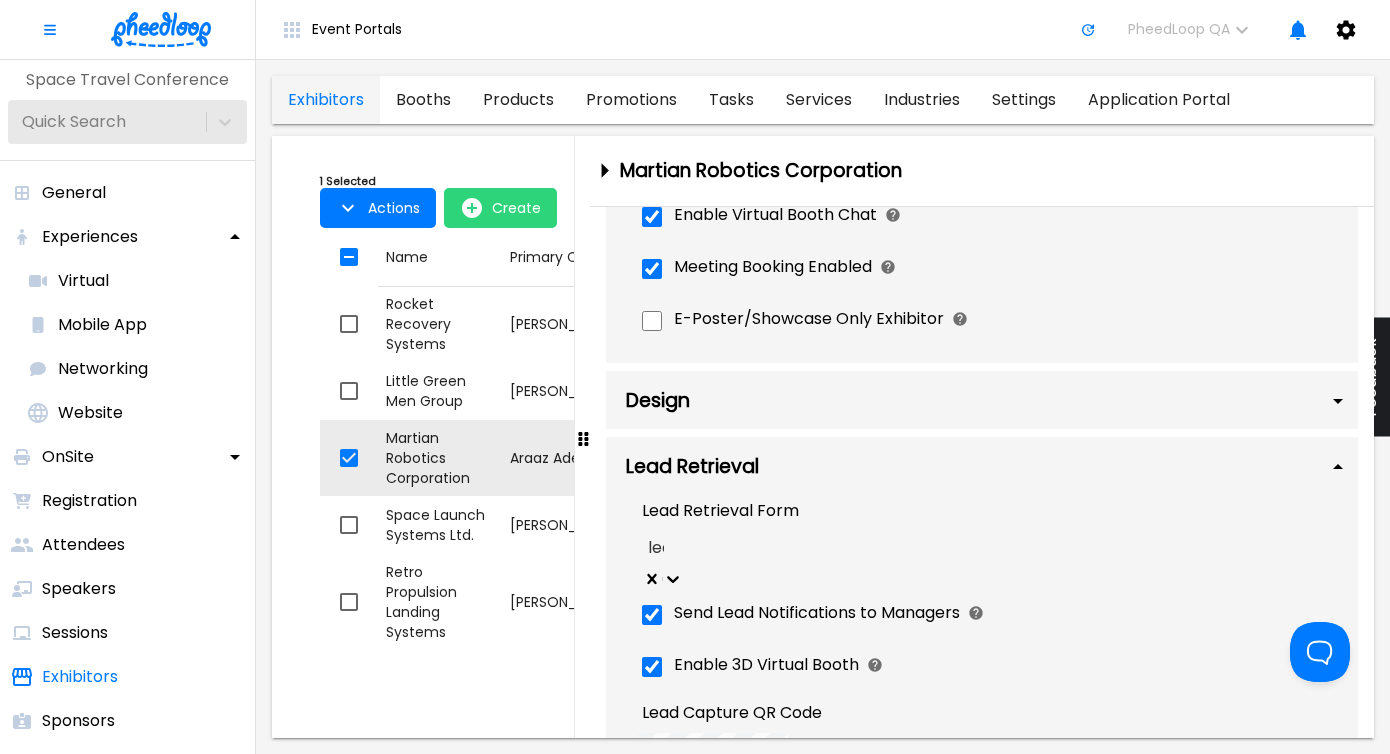 type on "lead" 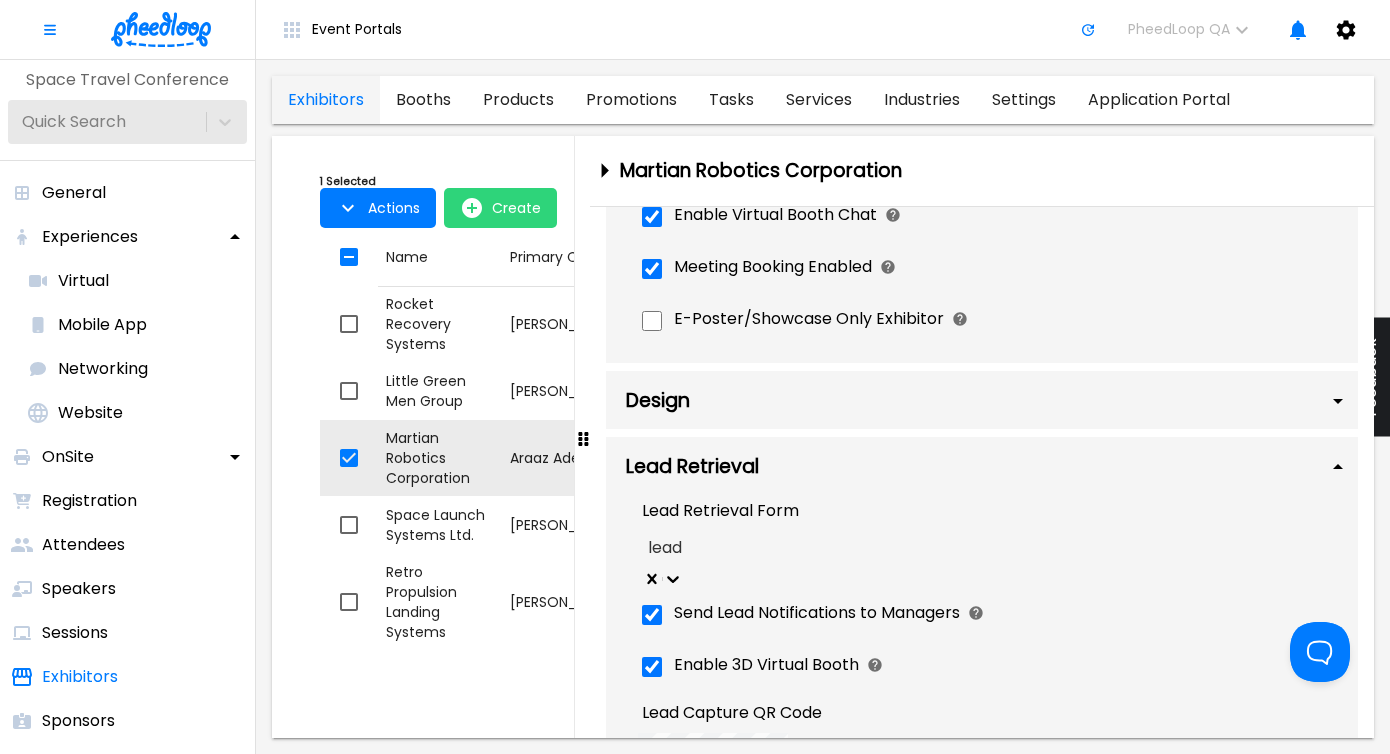 click on "Lead Retrieval Form" at bounding box center (695, 781) 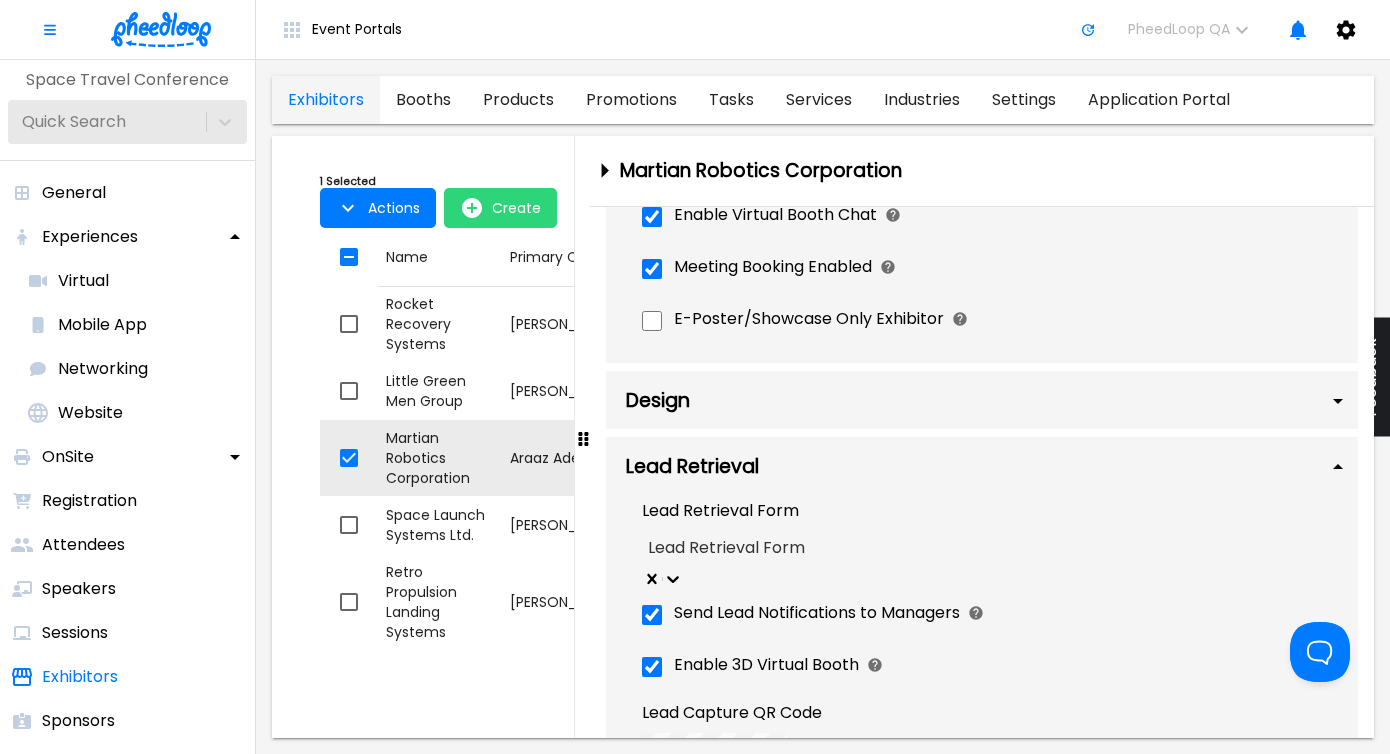 scroll, scrollTop: 2633, scrollLeft: 0, axis: vertical 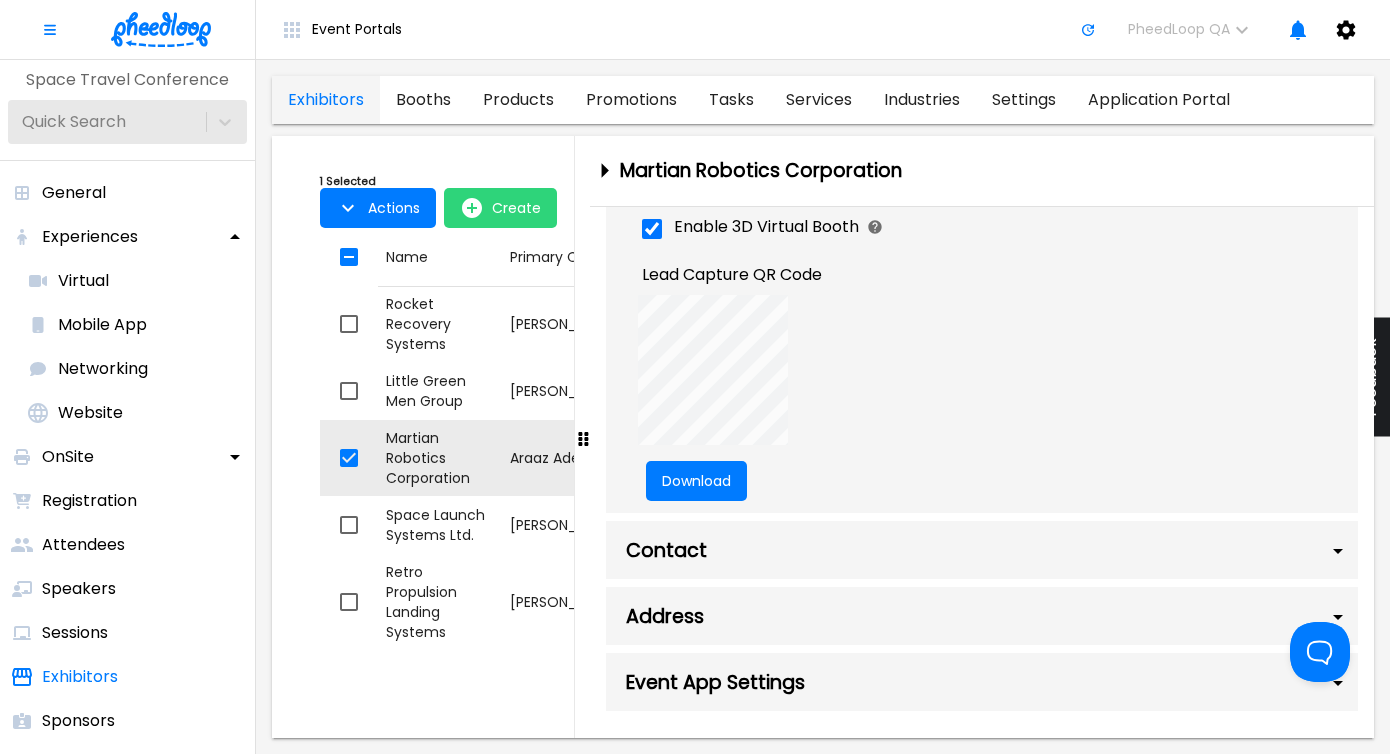 click on "Save Changes" at bounding box center [982, 763] 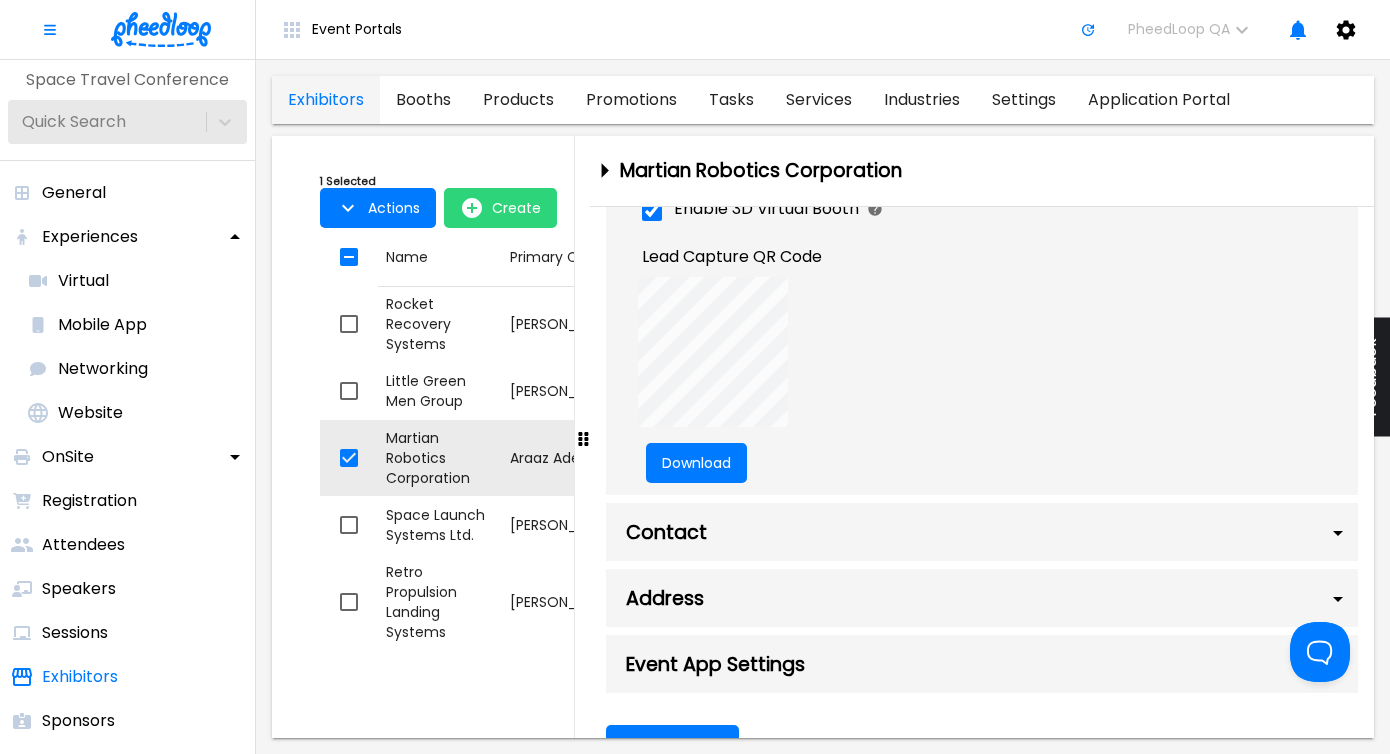 click on "Save Changes" at bounding box center (982, 745) 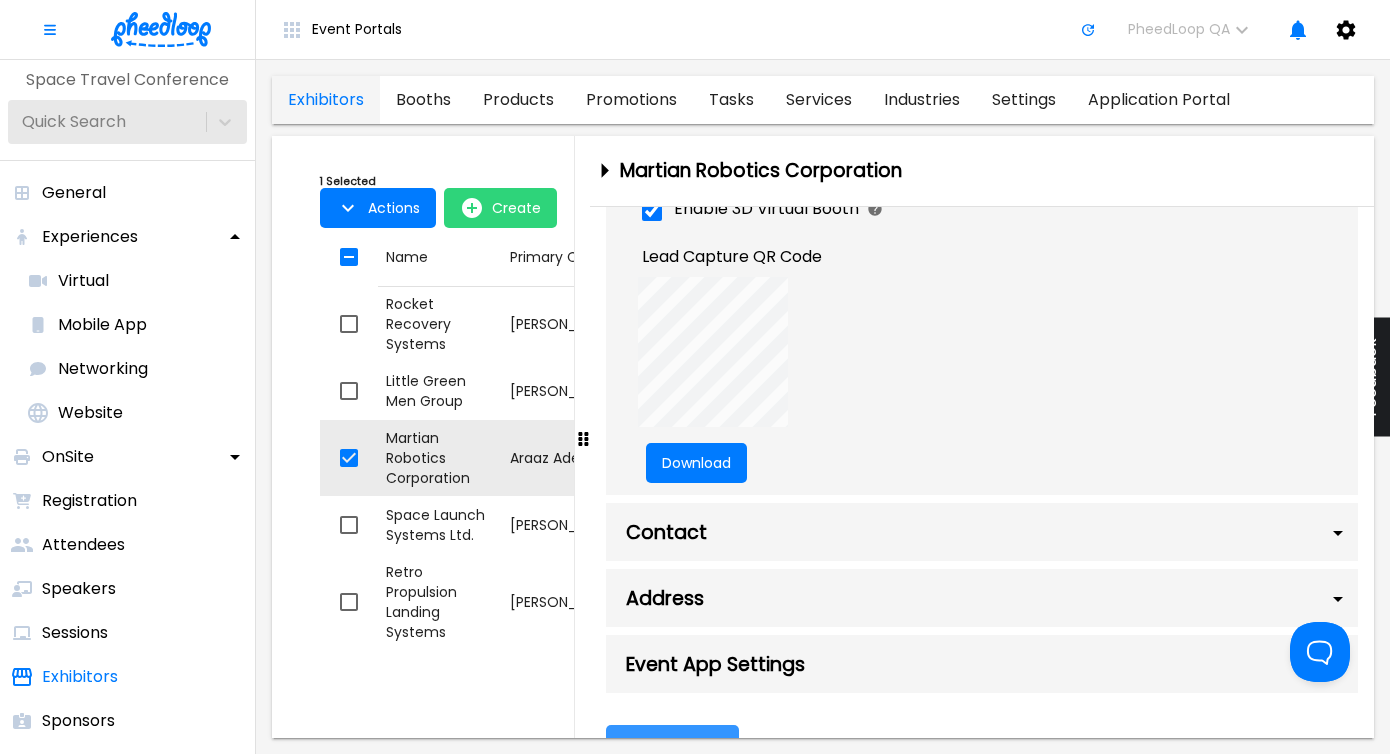 click on "Save Changes" at bounding box center (672, 745) 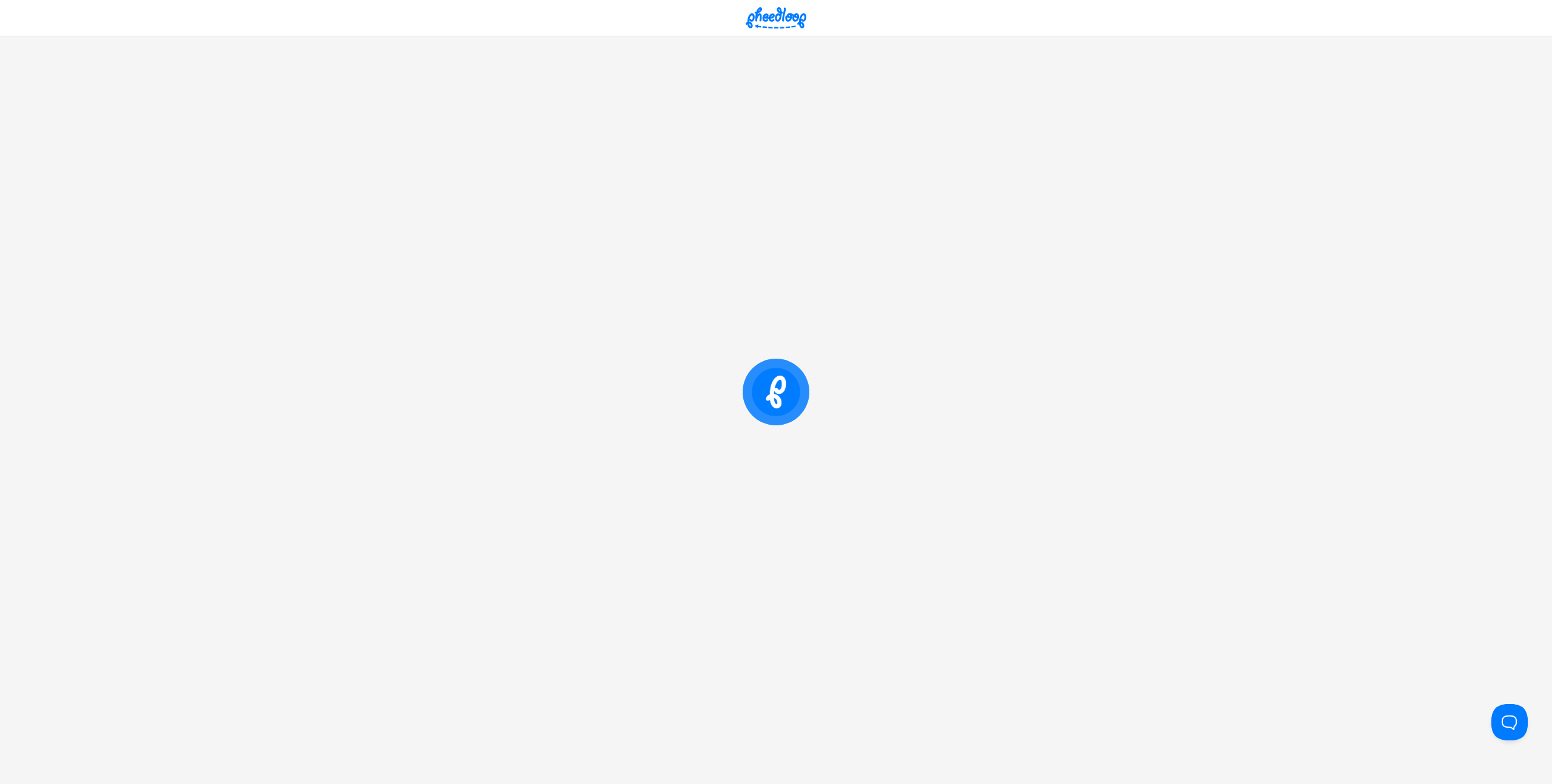 scroll, scrollTop: 0, scrollLeft: 0, axis: both 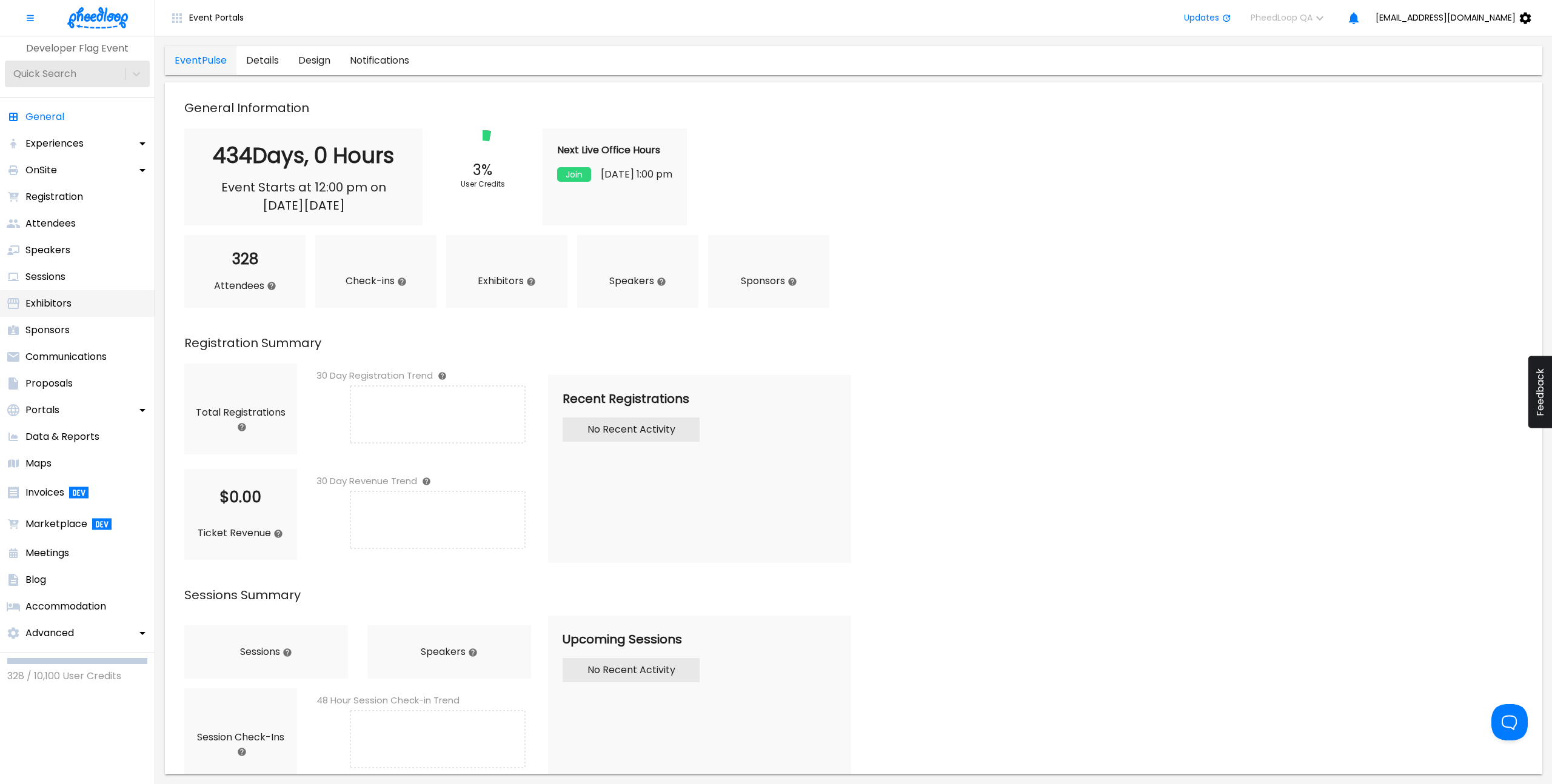 click on "Exhibitors" at bounding box center [77, 304] 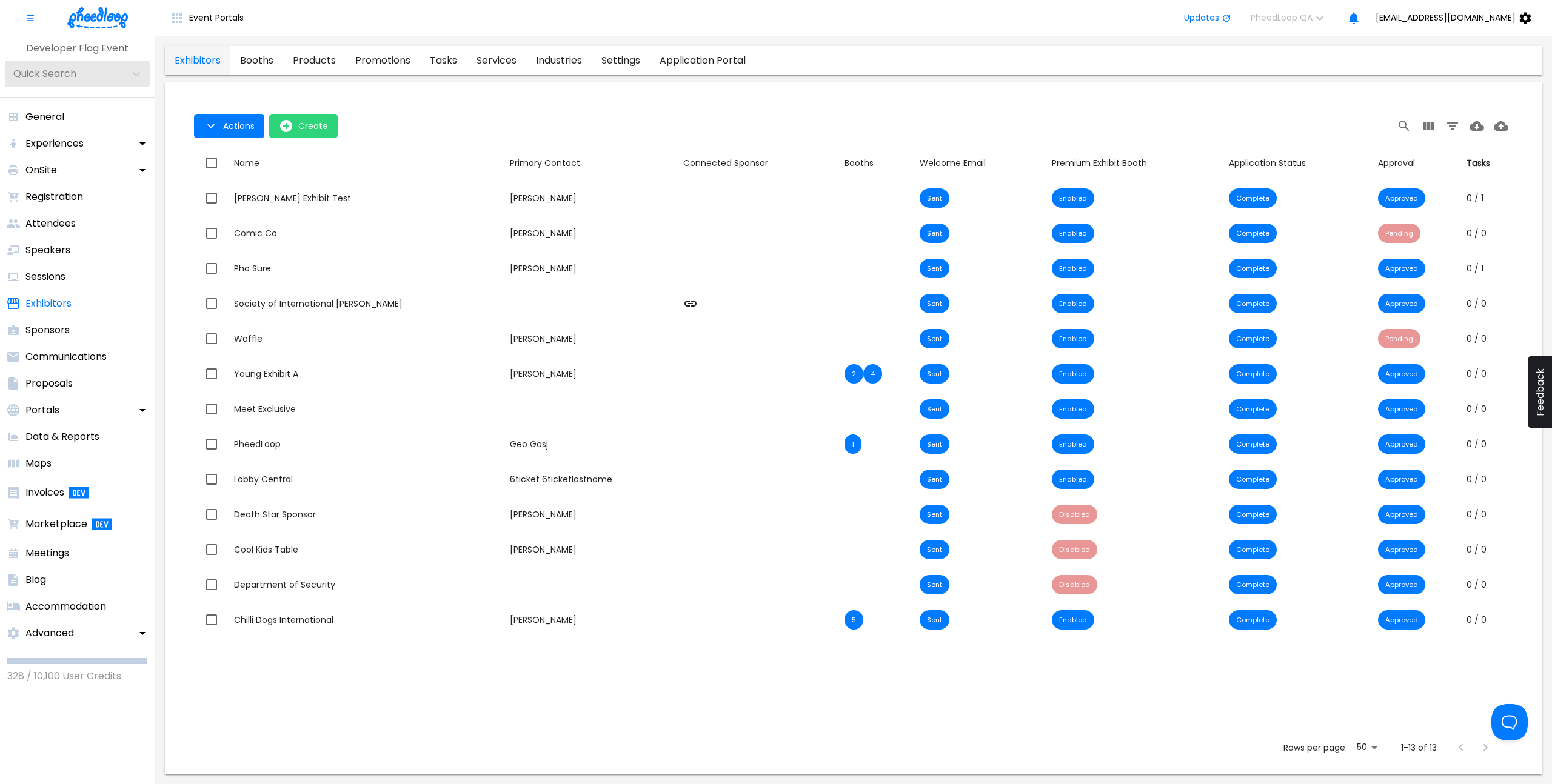 click on "Name Comic Co" at bounding box center (367, 233) 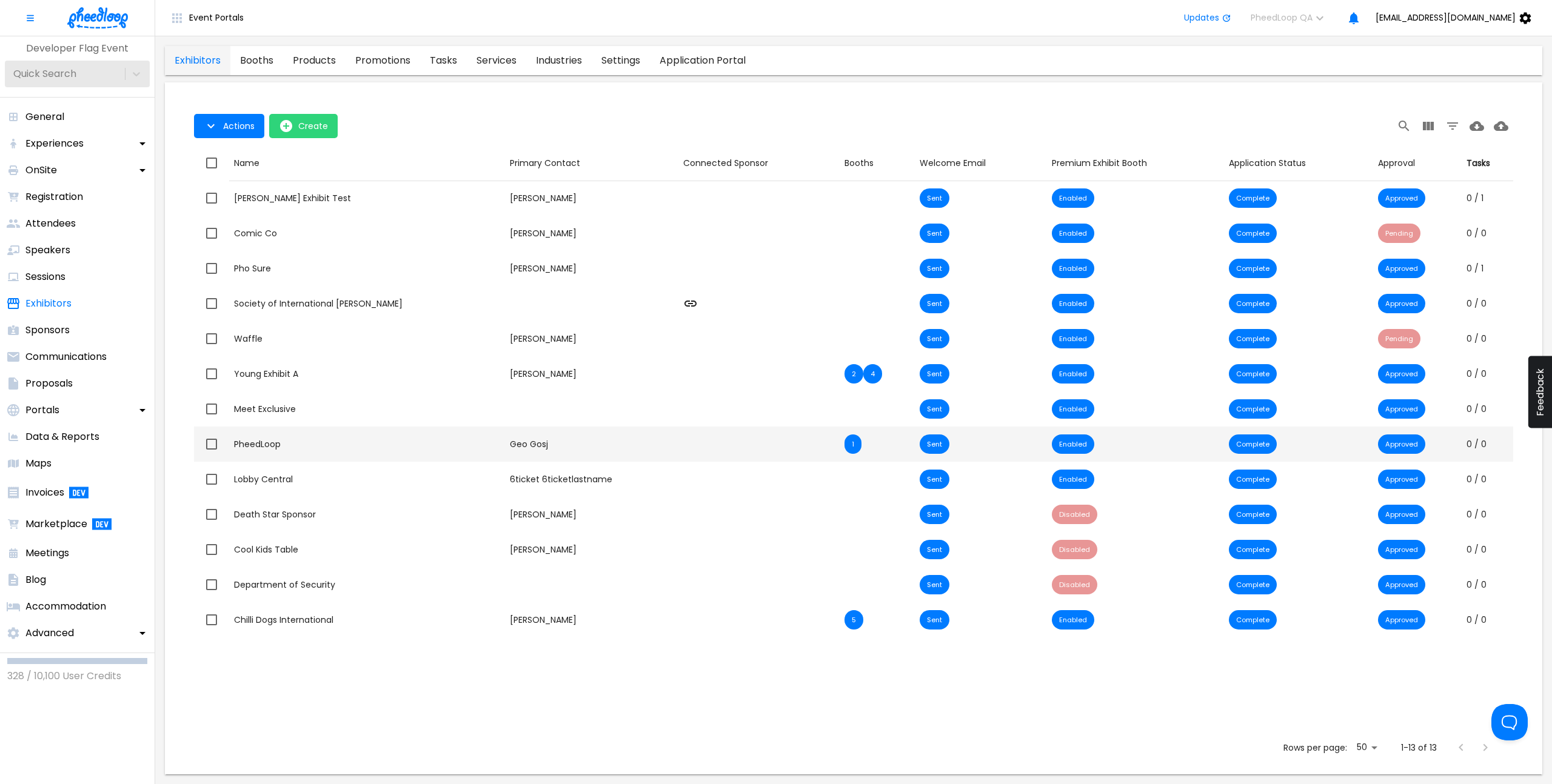 checkbox on "true" 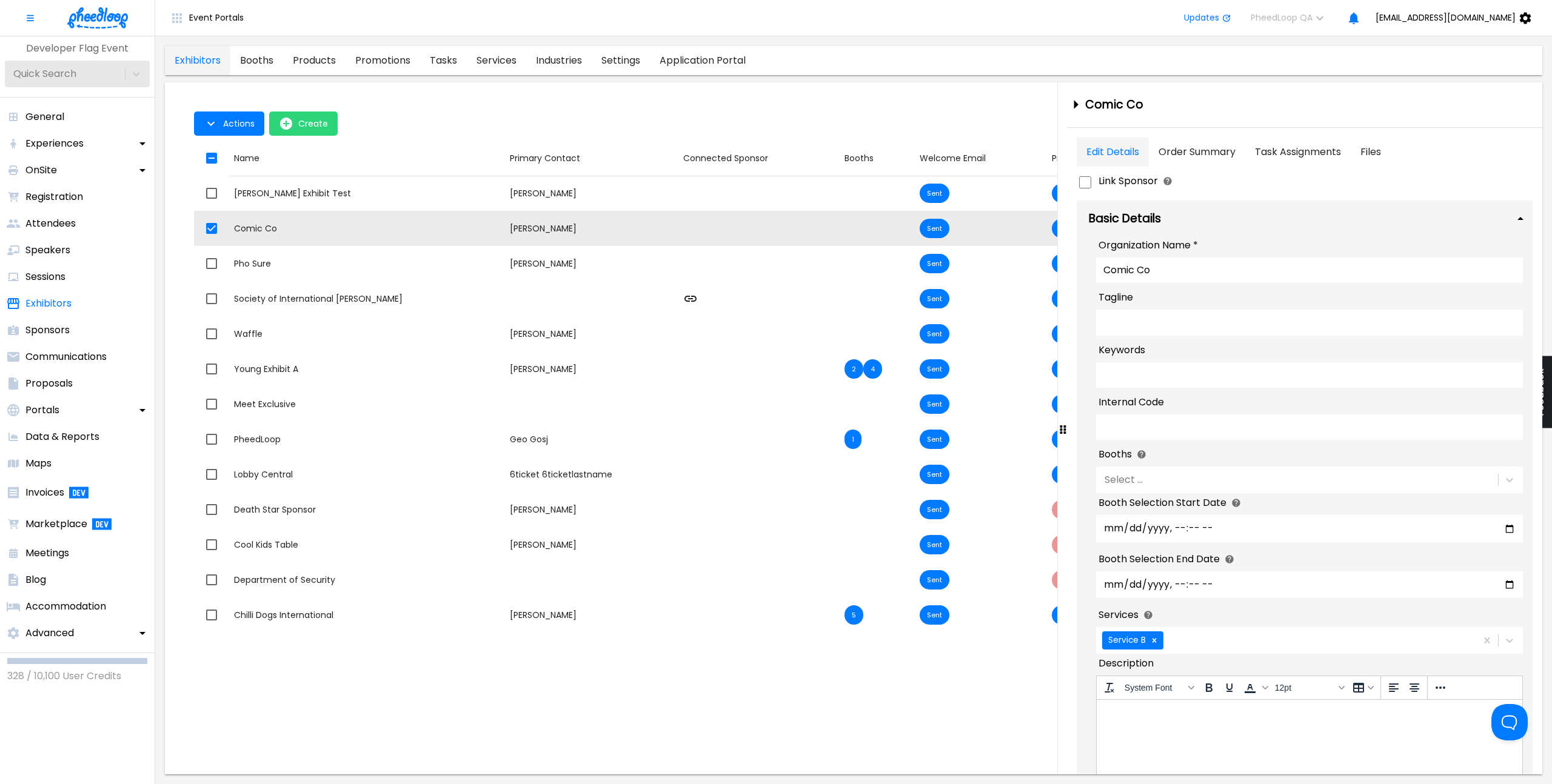 scroll, scrollTop: 0, scrollLeft: 0, axis: both 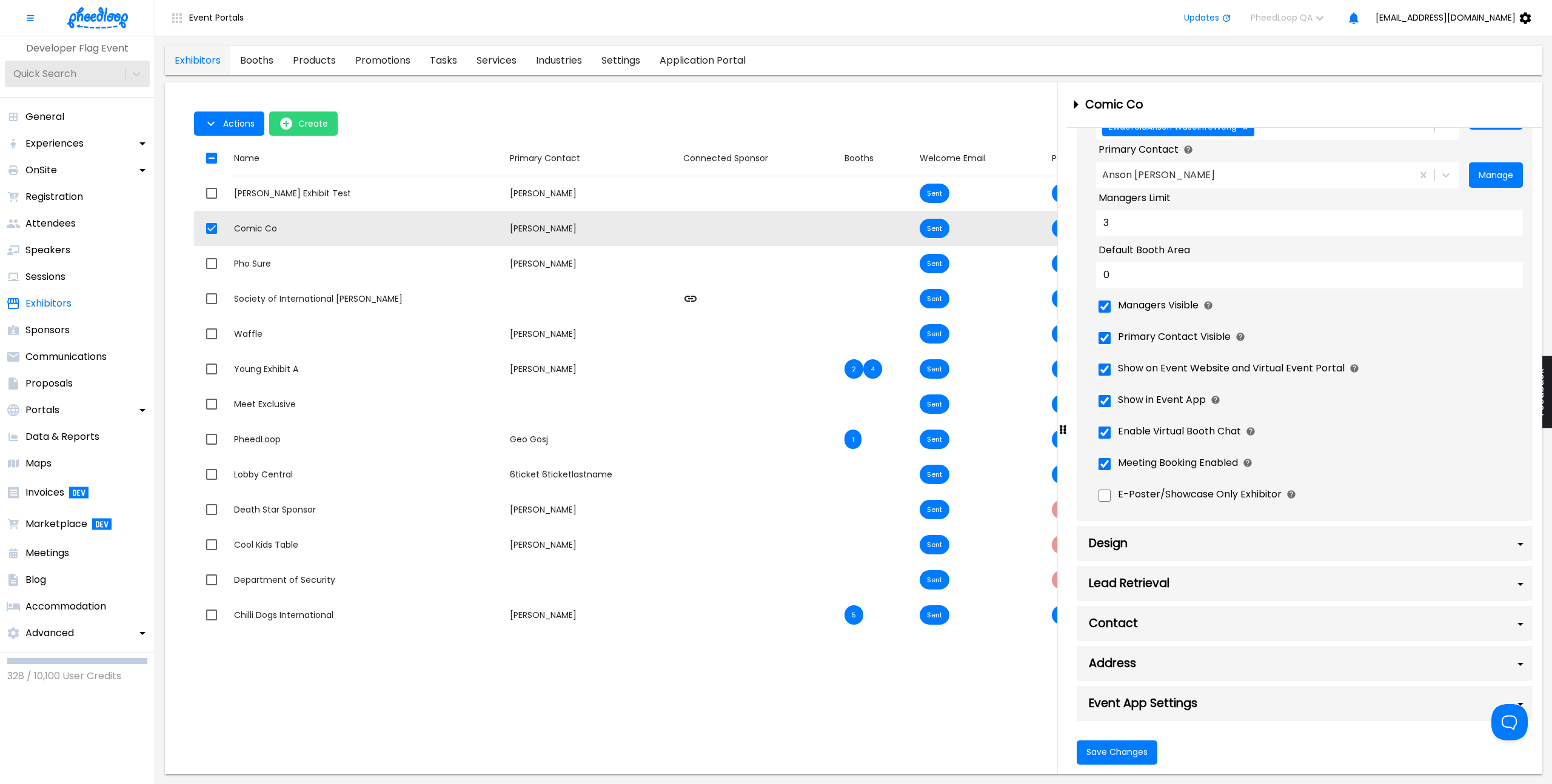 click on "Link Sponsor Select this option to create and link a Sponsor profile with this Exhibitor, fields will be synced between the two Basic Details   Organization Name    * Comic Co   Tagline     Keywords     Internal Code   Booths Select ... Select the booths this exhibitor will be present at. Exhibitors can select their own booths via their exhibitor portals if an interactive floor plan is uploaded, and this field will update with their selections. Add booths to your event via the Booths sub-tab.   Booth Selection Start Date   This is the date and time after exhibitors are permitted to select booths within their exhibitor portal. This time will only affect this exhibitor, and will not affect the application portal   Booth Selection End Date   This is the date and time after exhibitors are not permitted to select booths within their exhibitor portal. This time will only affect this exhibitor, and will not affect the application portal Services Service B Description System Font To open the popup, press Shift+Enter" at bounding box center [1305, -66] 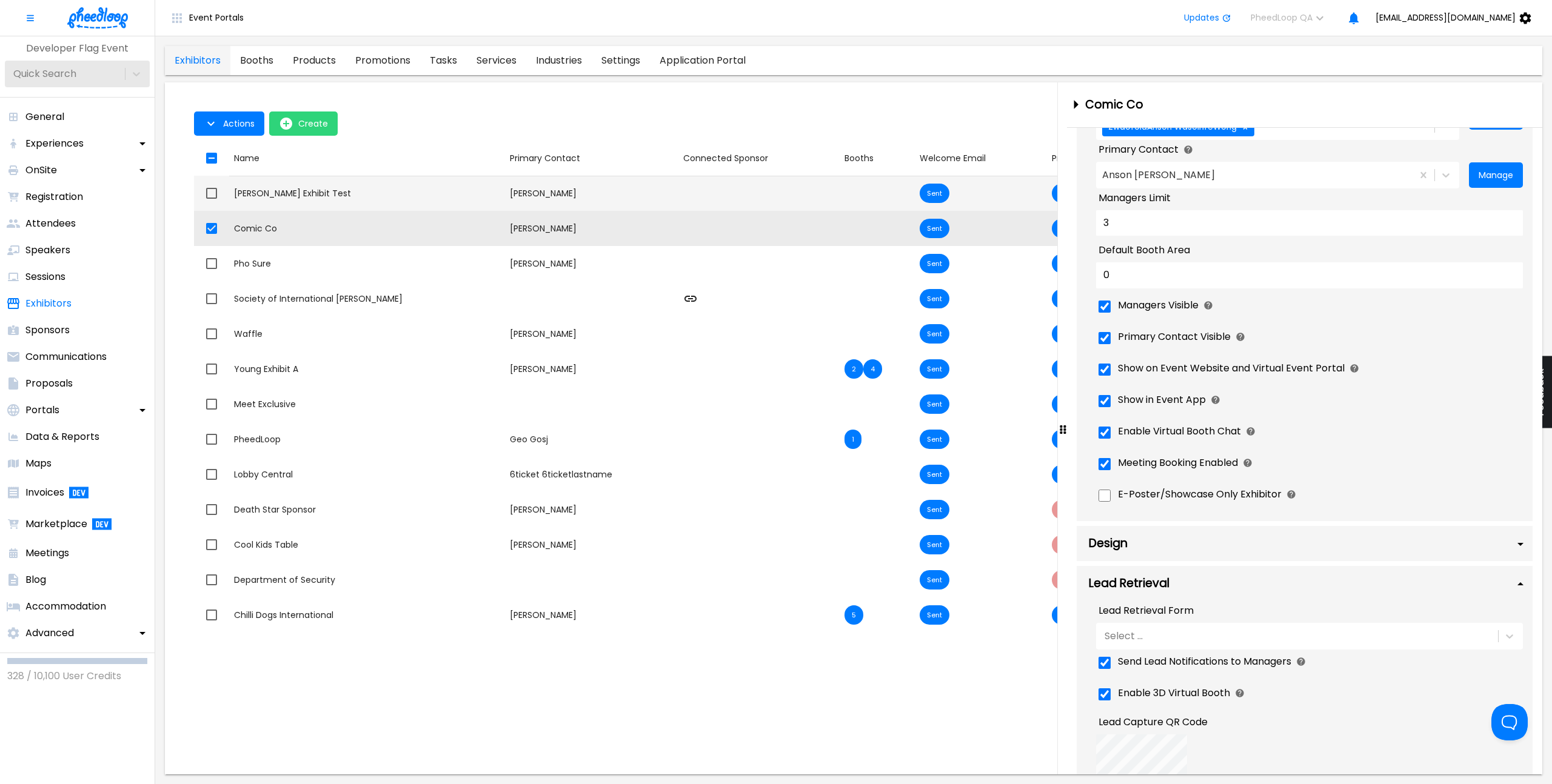 click on "Connected Sponsor" at bounding box center [759, 193] 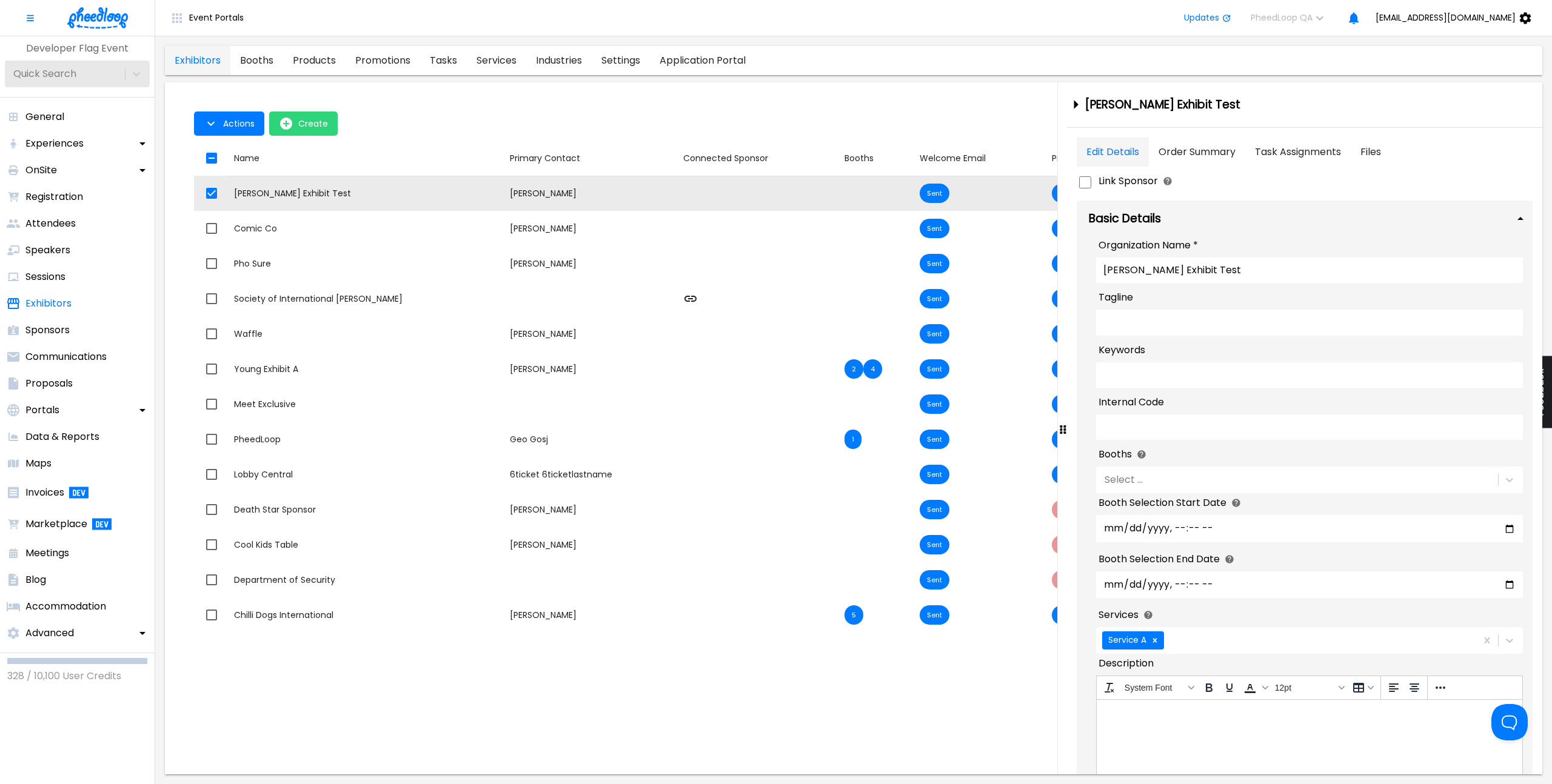 scroll, scrollTop: 1025, scrollLeft: 0, axis: vertical 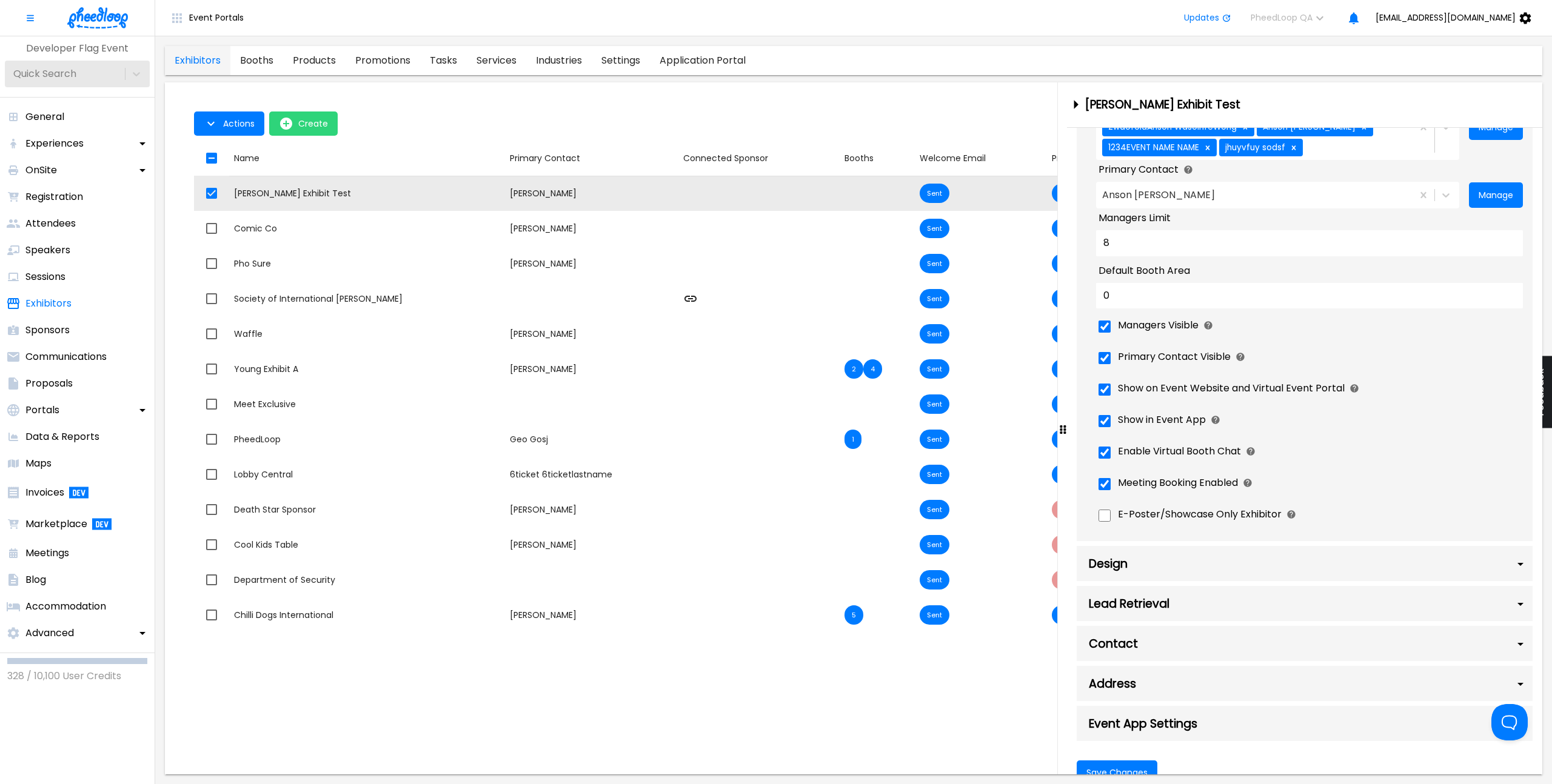 click on "Link Sponsor Select this option to create and link a Sponsor profile with this Exhibitor, fields will be synced between the two Basic Details   Organization Name    * Anthony Exhibit Test   Tagline     Keywords     Internal Code   Booths Select ... Select the booths this exhibitor will be present at. Exhibitors can select their own booths via their exhibitor portals if an interactive floor plan is uploaded, and this field will update with their selections. Add booths to your event via the Booths sub-tab.   Booth Selection Start Date   This is the date and time after exhibitors are permitted to select booths within their exhibitor portal. This time will only affect this exhibitor, and will not affect the application portal   Booth Selection End Date   This is the date and time after exhibitors are not permitted to select booths within their exhibitor portal. This time will only affect this exhibitor, and will not affect the application portal Services Service A Description System Font 12pt 0  Characters 12pt 0" at bounding box center (1305, -56) 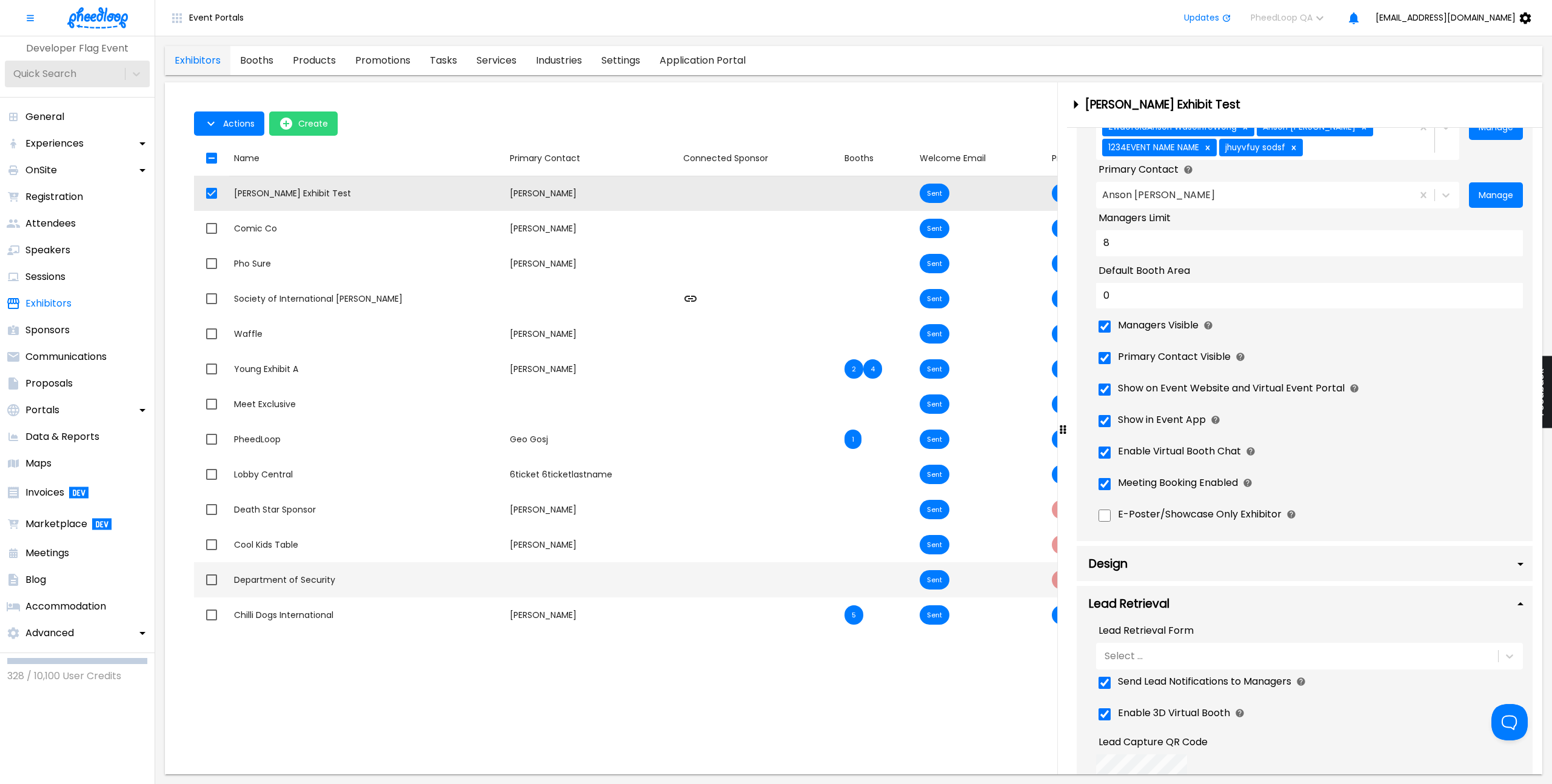 click on "Primary Contact" at bounding box center [592, 580] 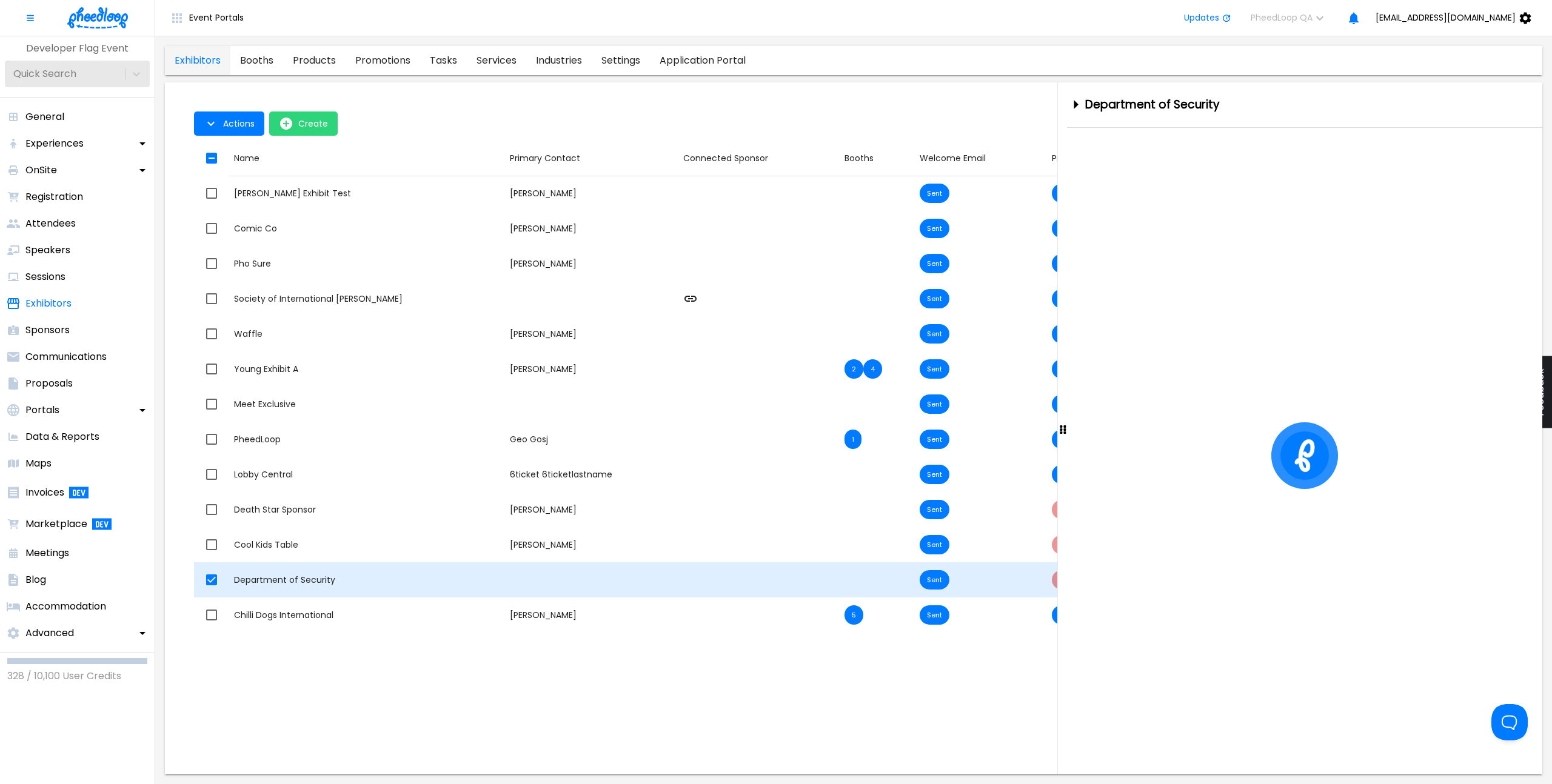scroll, scrollTop: 0, scrollLeft: 0, axis: both 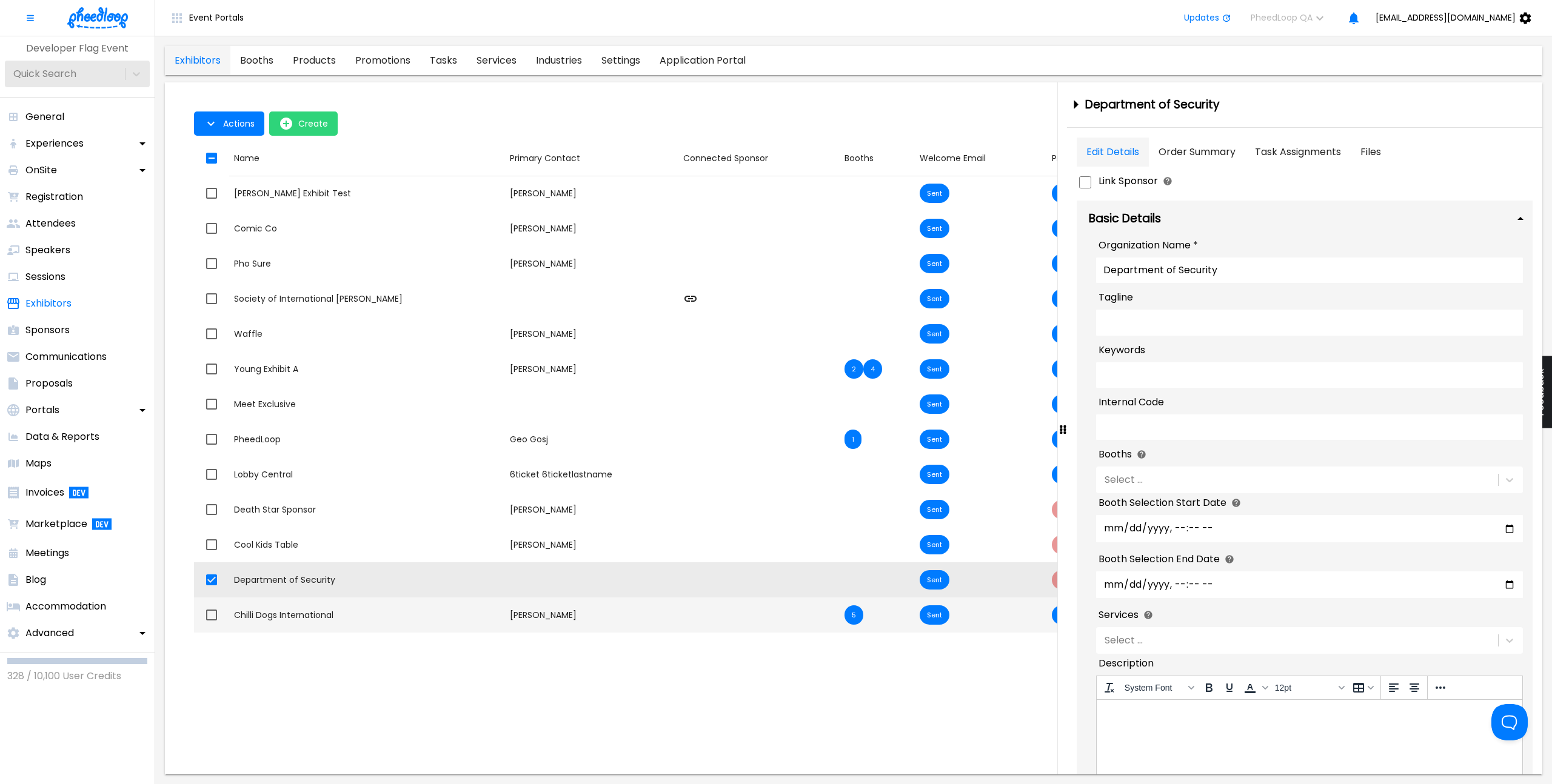 drag, startPoint x: 952, startPoint y: 605, endPoint x: 978, endPoint y: 609, distance: 26.305893 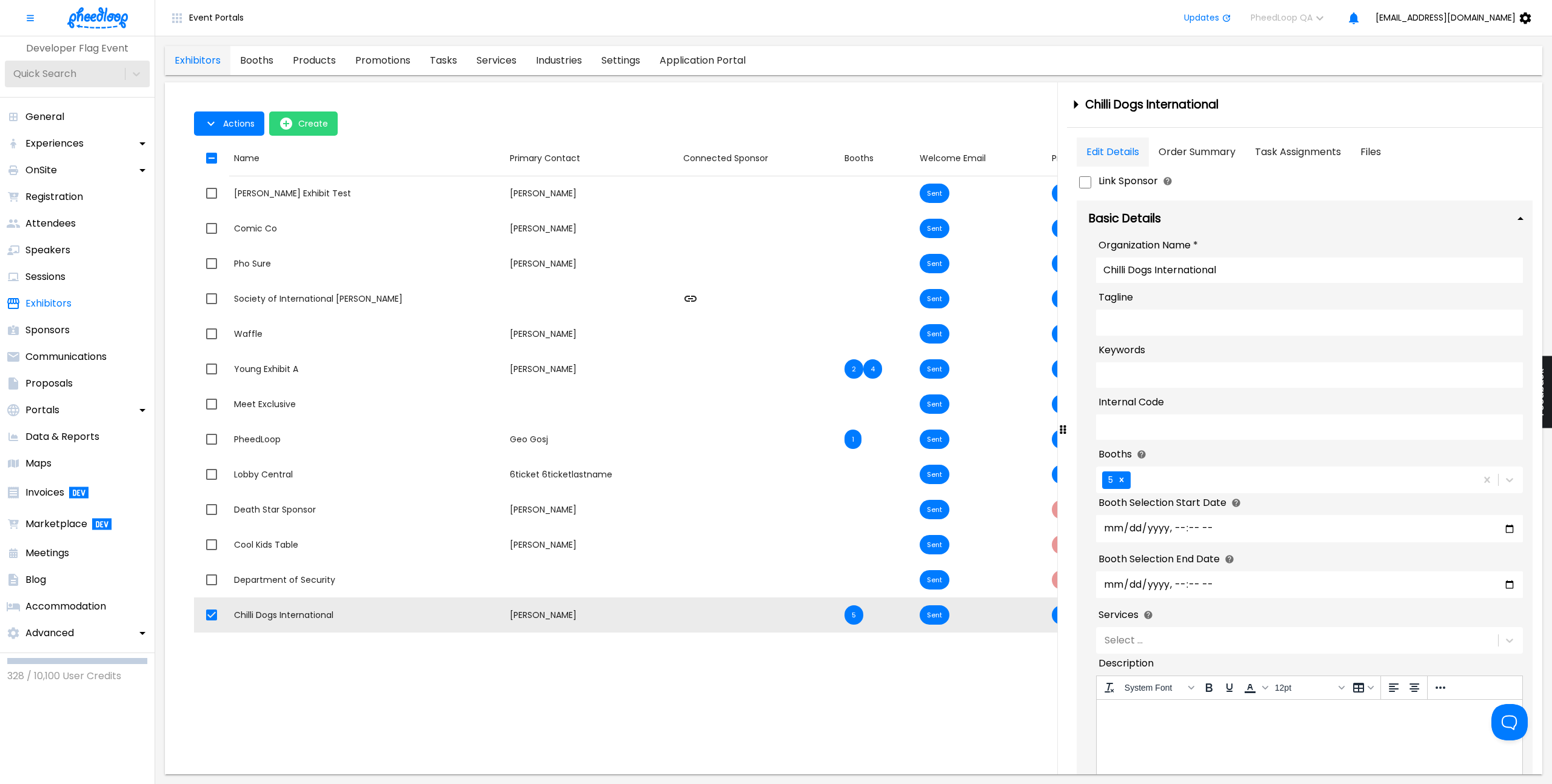 scroll, scrollTop: 0, scrollLeft: 0, axis: both 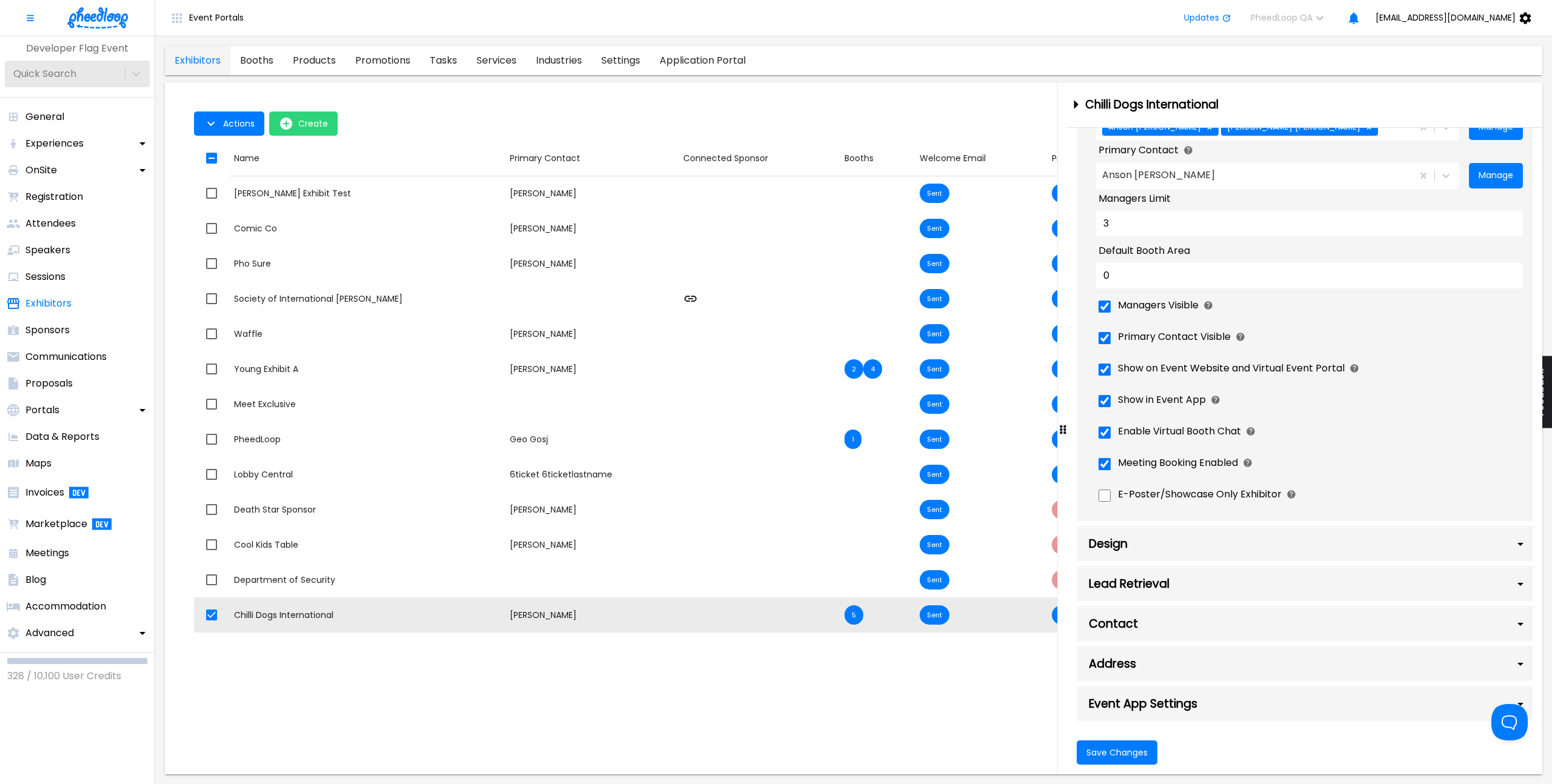 click on "Lead Retrieval" at bounding box center [1305, 583] 